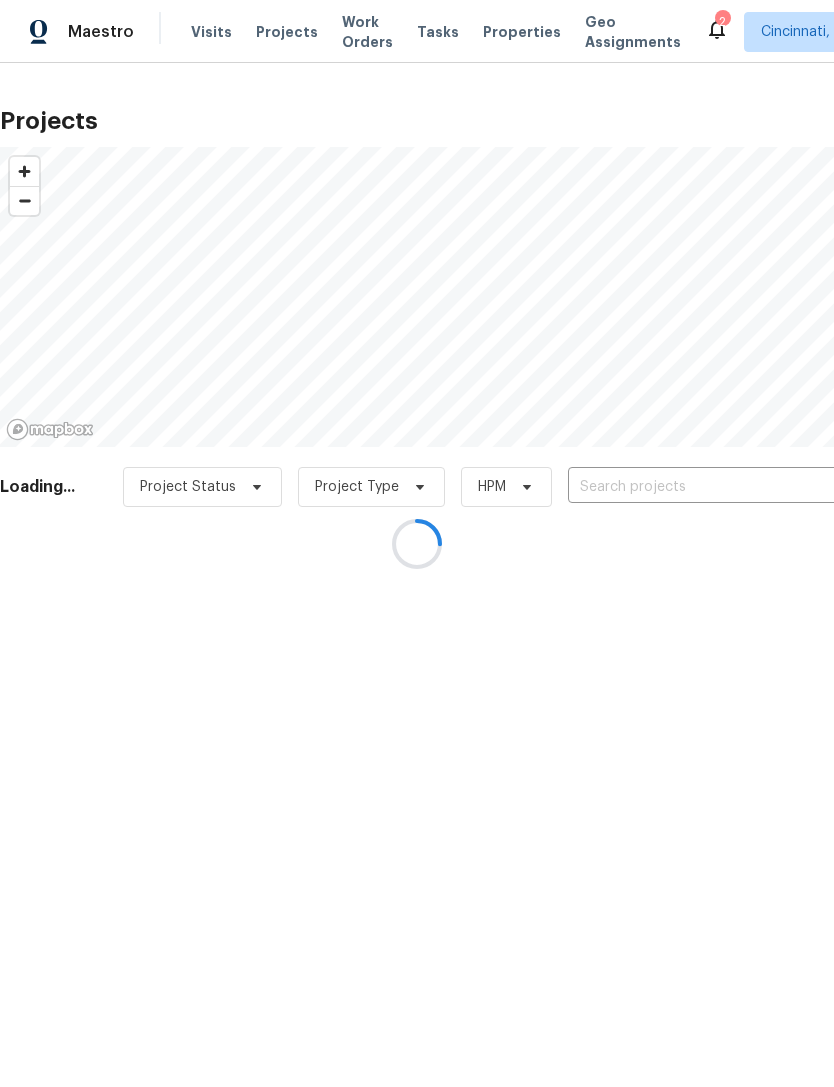 scroll, scrollTop: 0, scrollLeft: 0, axis: both 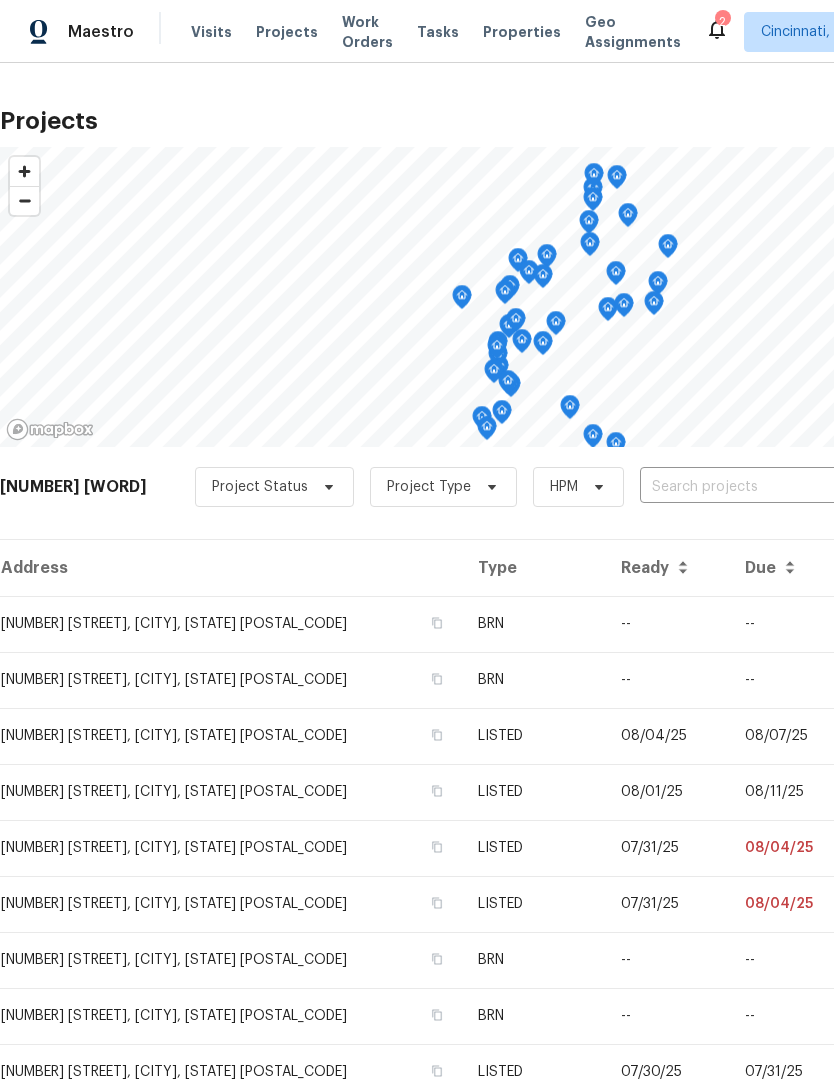 click on "Properties" at bounding box center (522, 32) 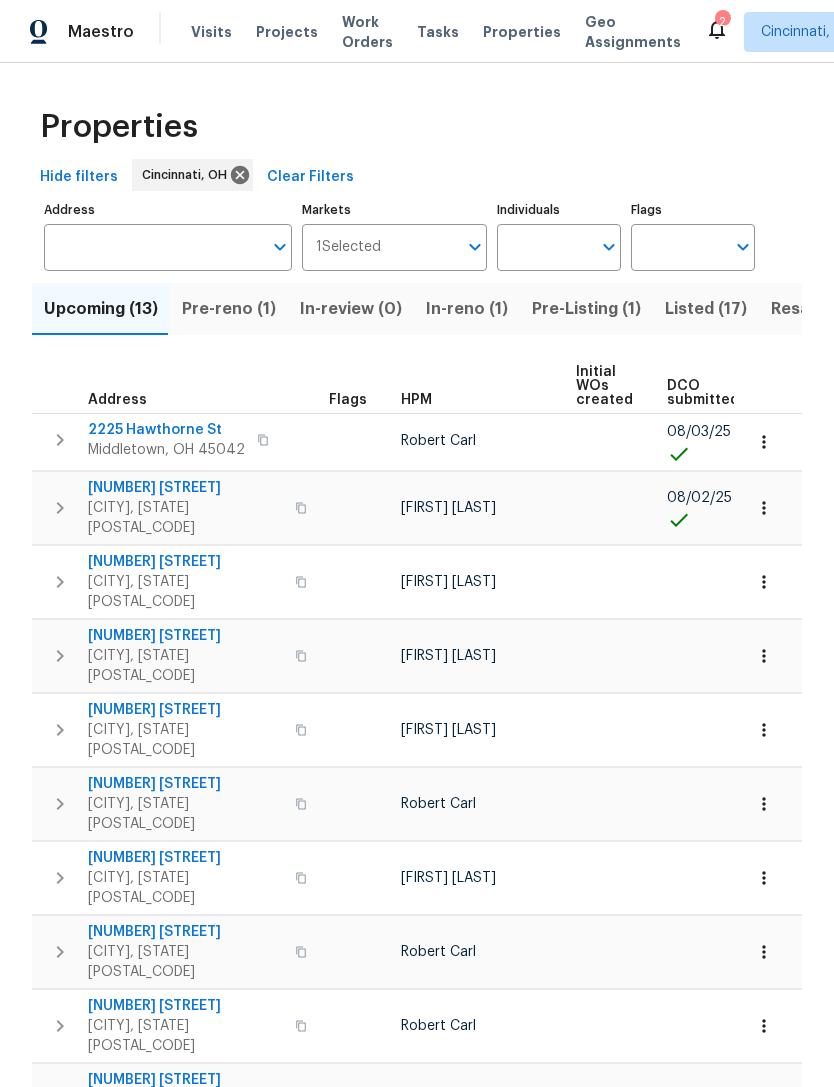 click on "[NUMBER] [STREET]" at bounding box center (185, 488) 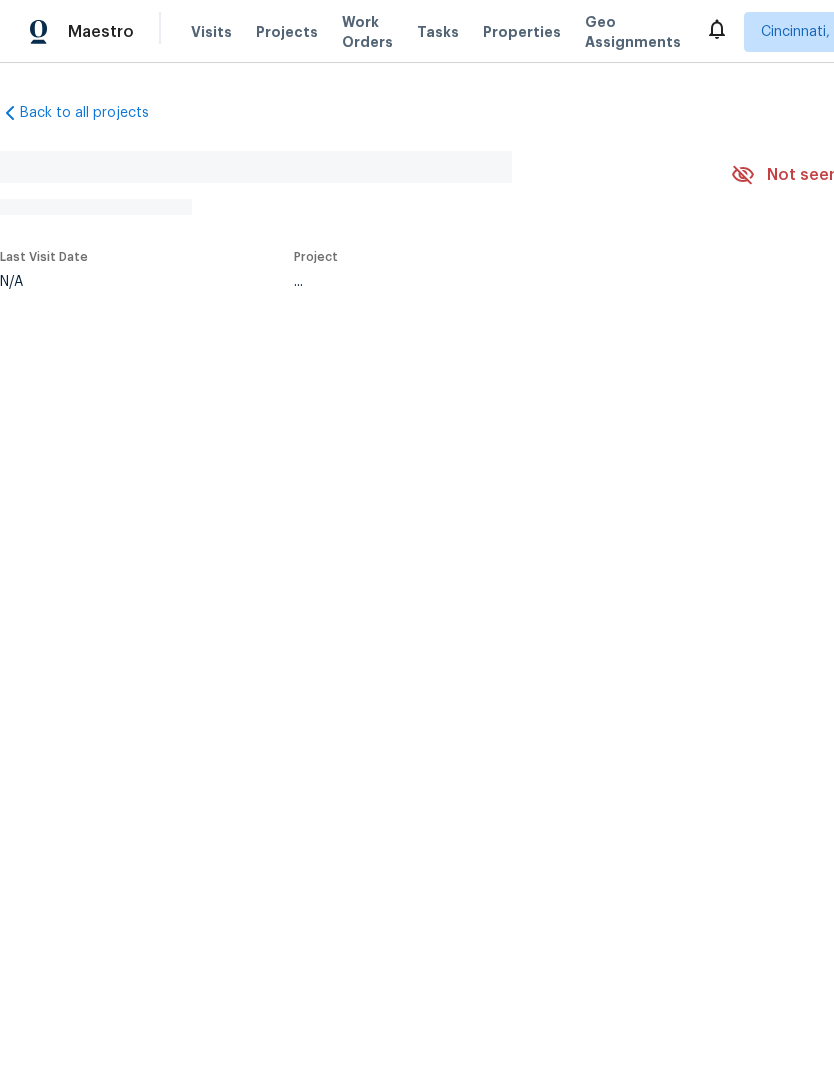 scroll, scrollTop: 0, scrollLeft: 0, axis: both 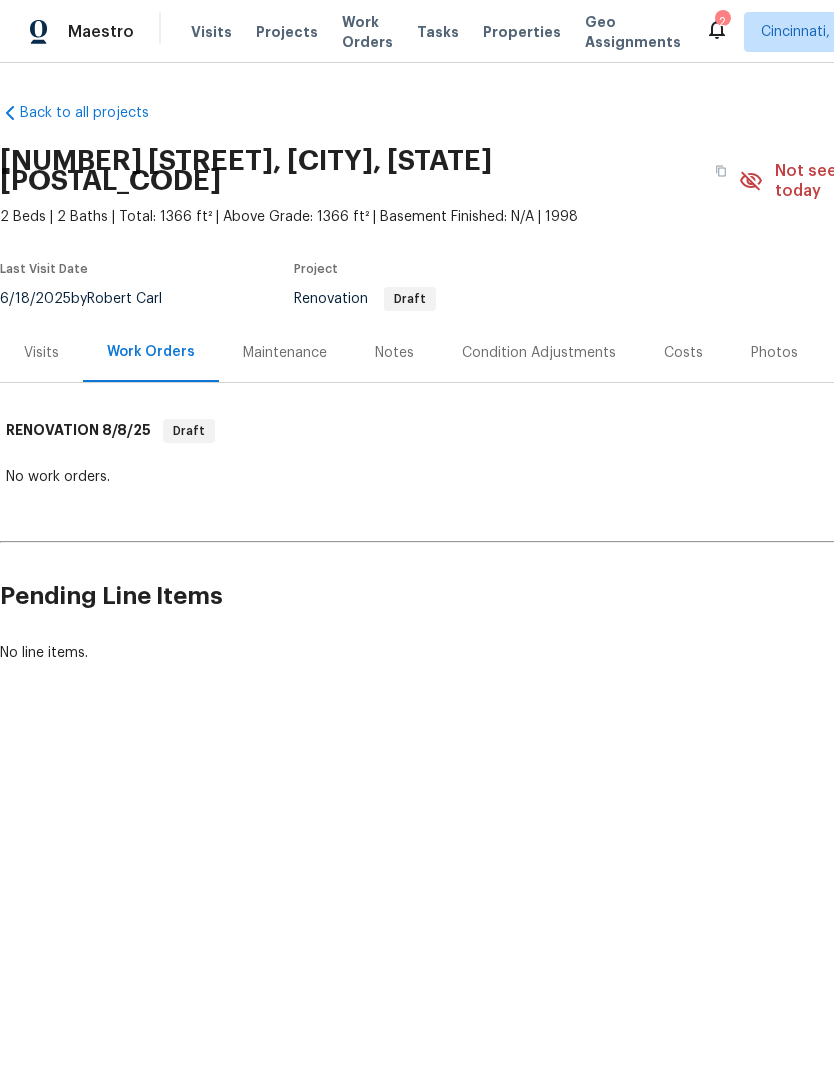 click on "Visits" at bounding box center [41, 352] 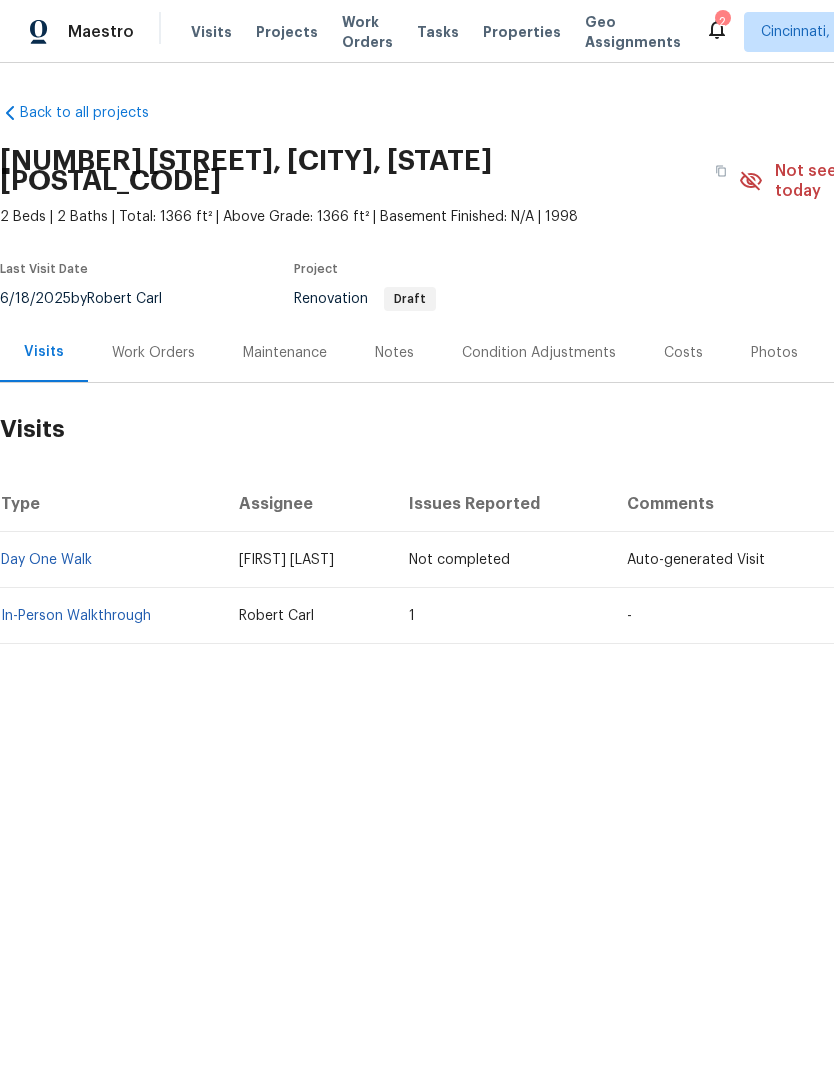 click on "In-Person Walkthrough" at bounding box center [76, 616] 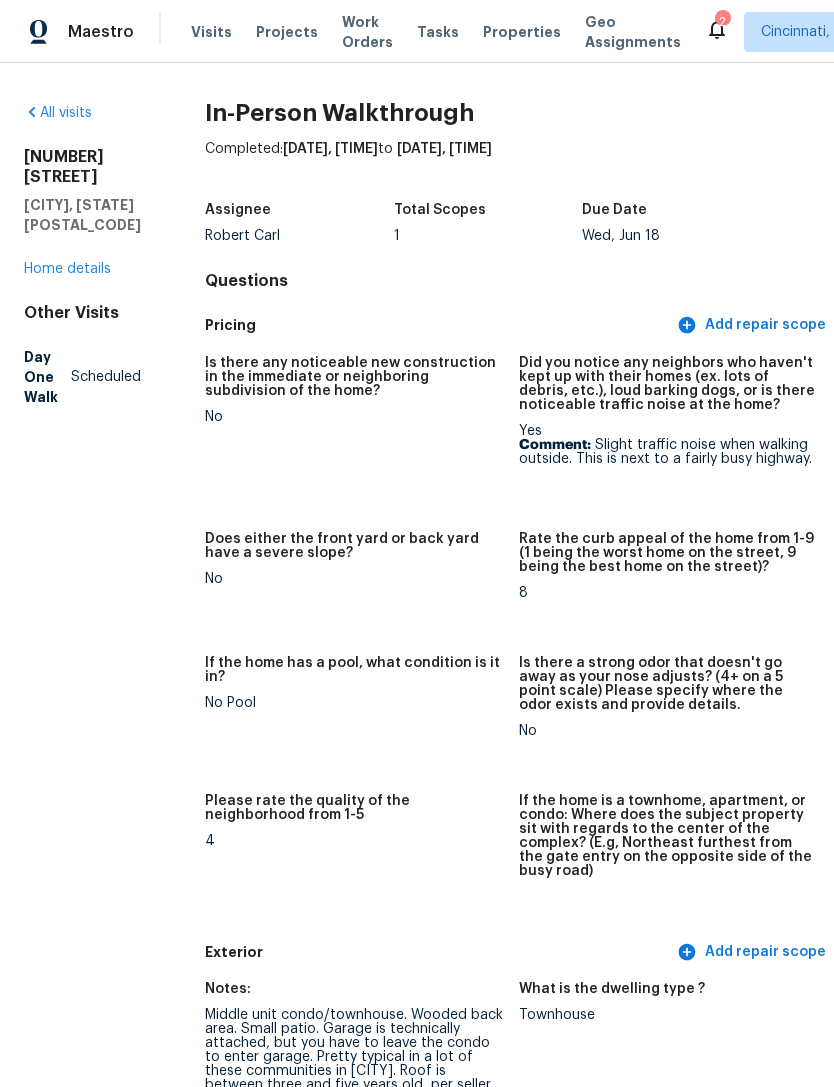scroll, scrollTop: 0, scrollLeft: 0, axis: both 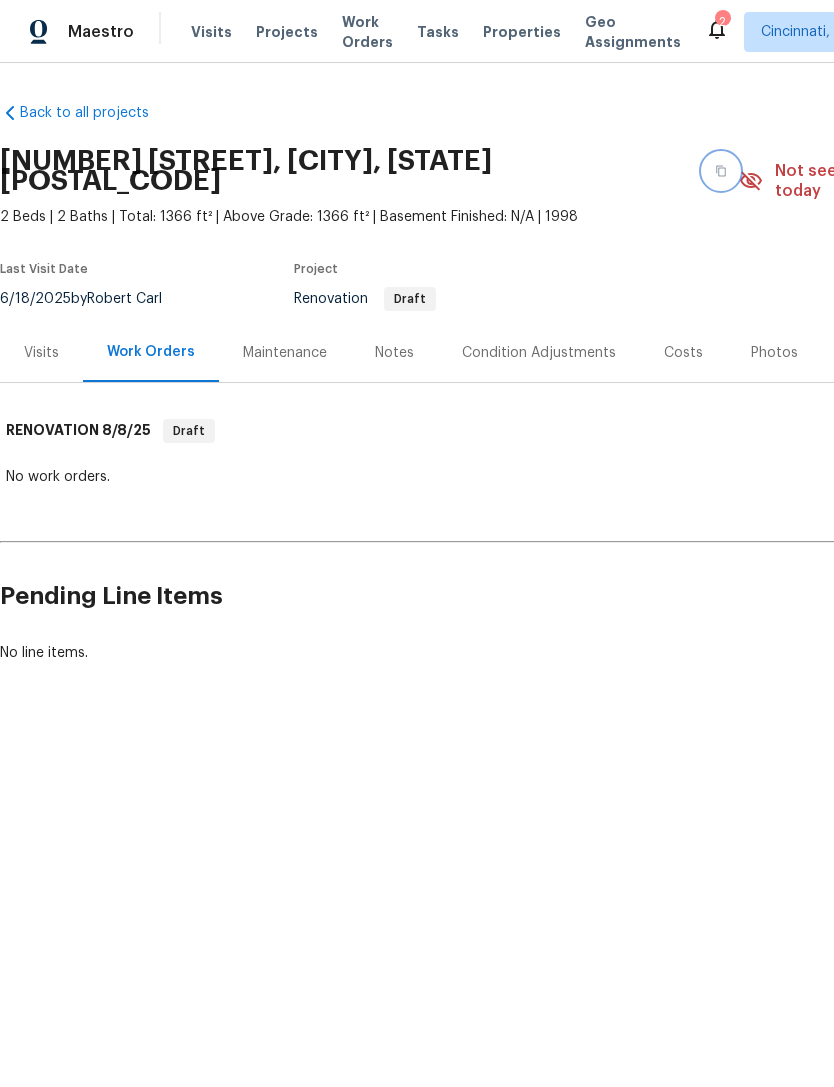 click 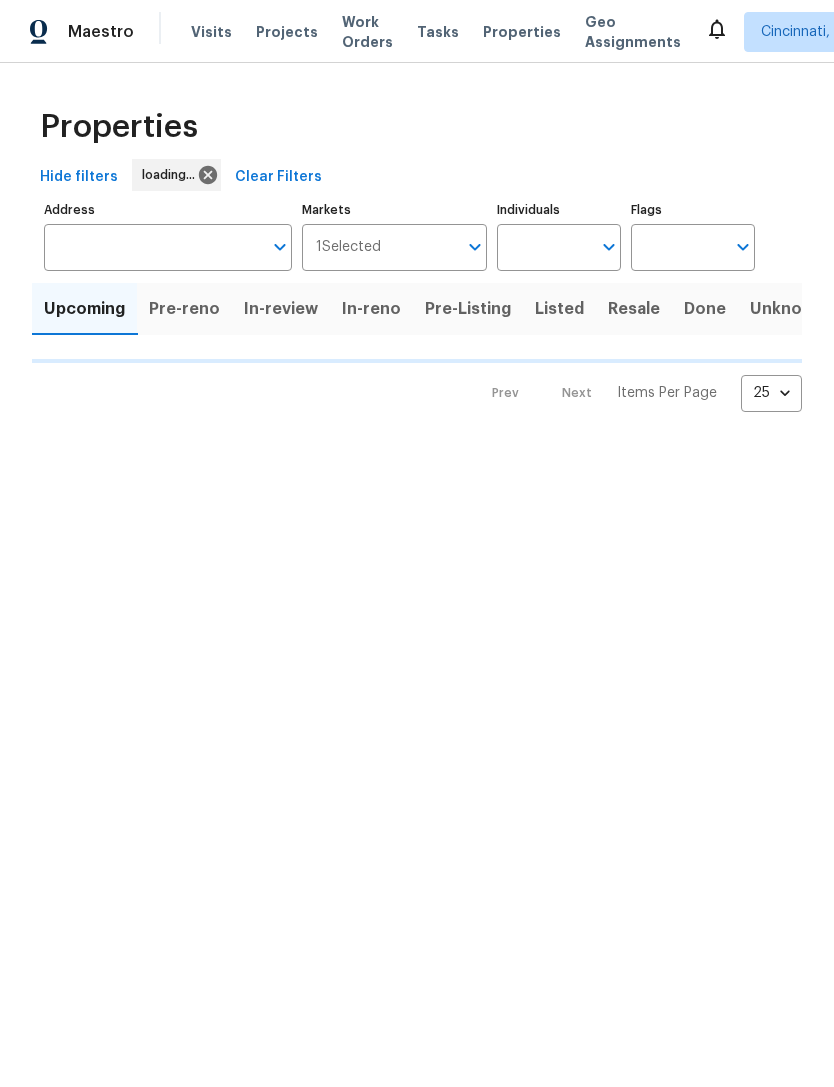 scroll, scrollTop: 0, scrollLeft: 0, axis: both 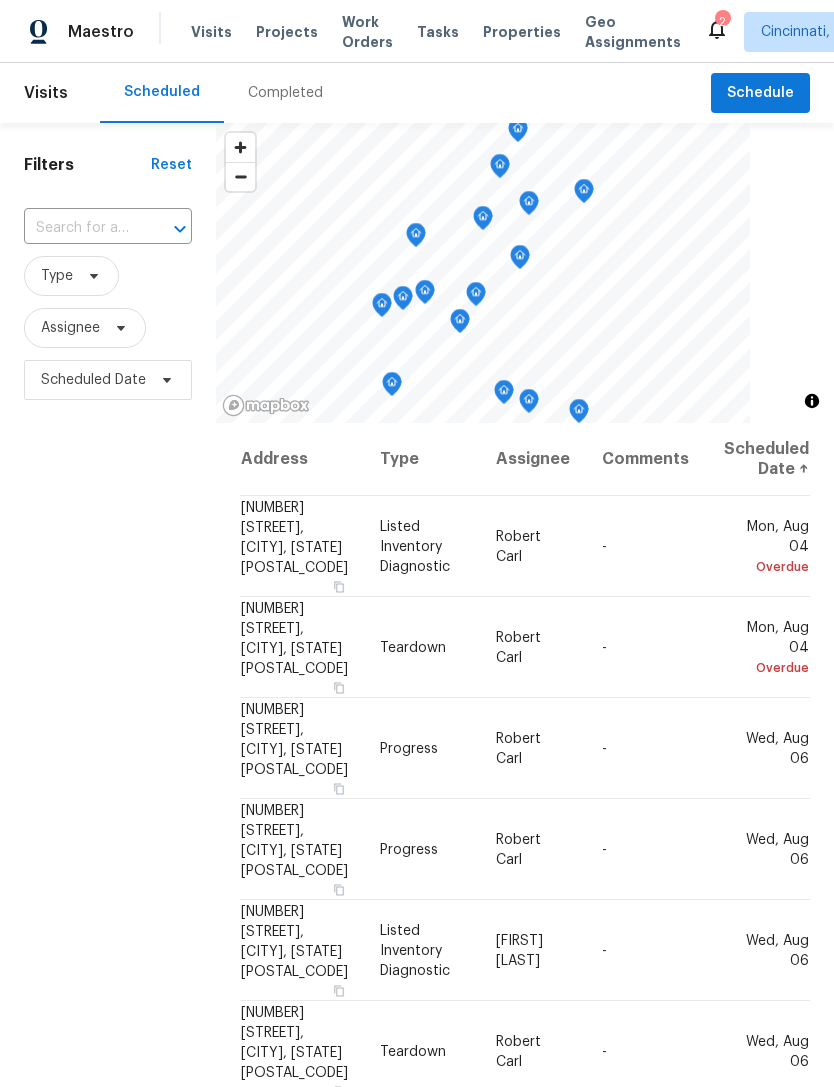 click on "Completed" at bounding box center [285, 93] 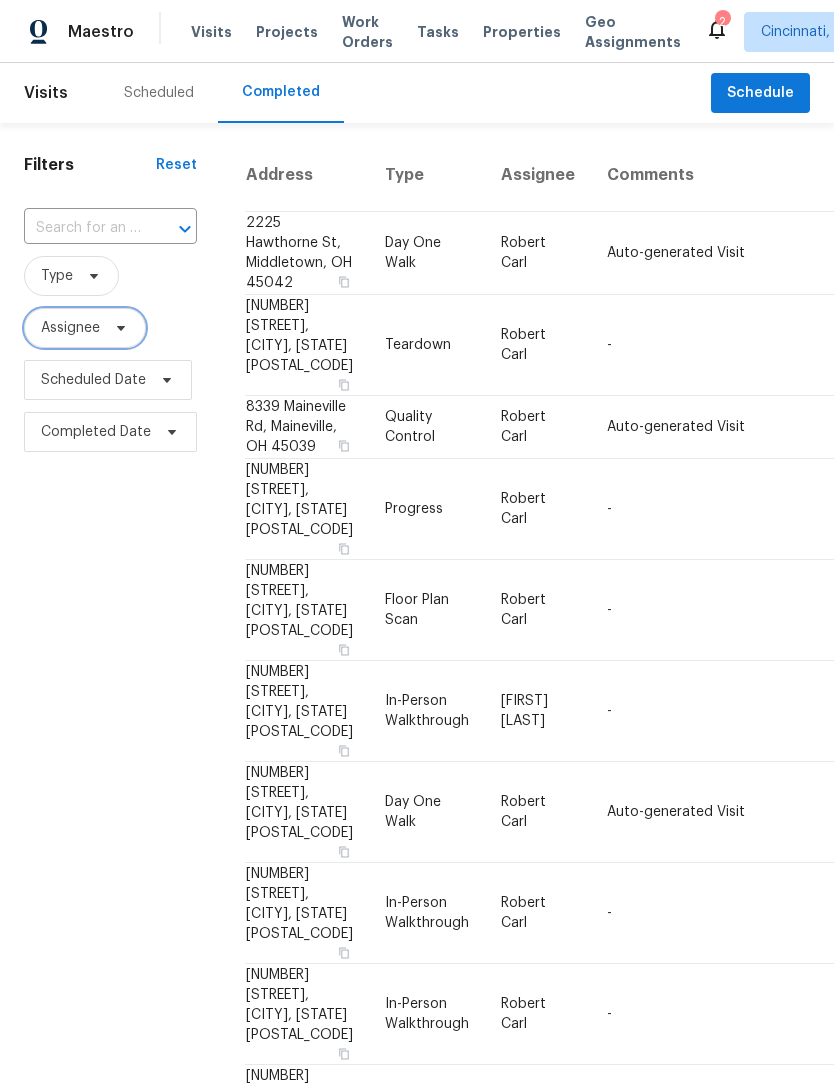 click on "Assignee" at bounding box center (85, 328) 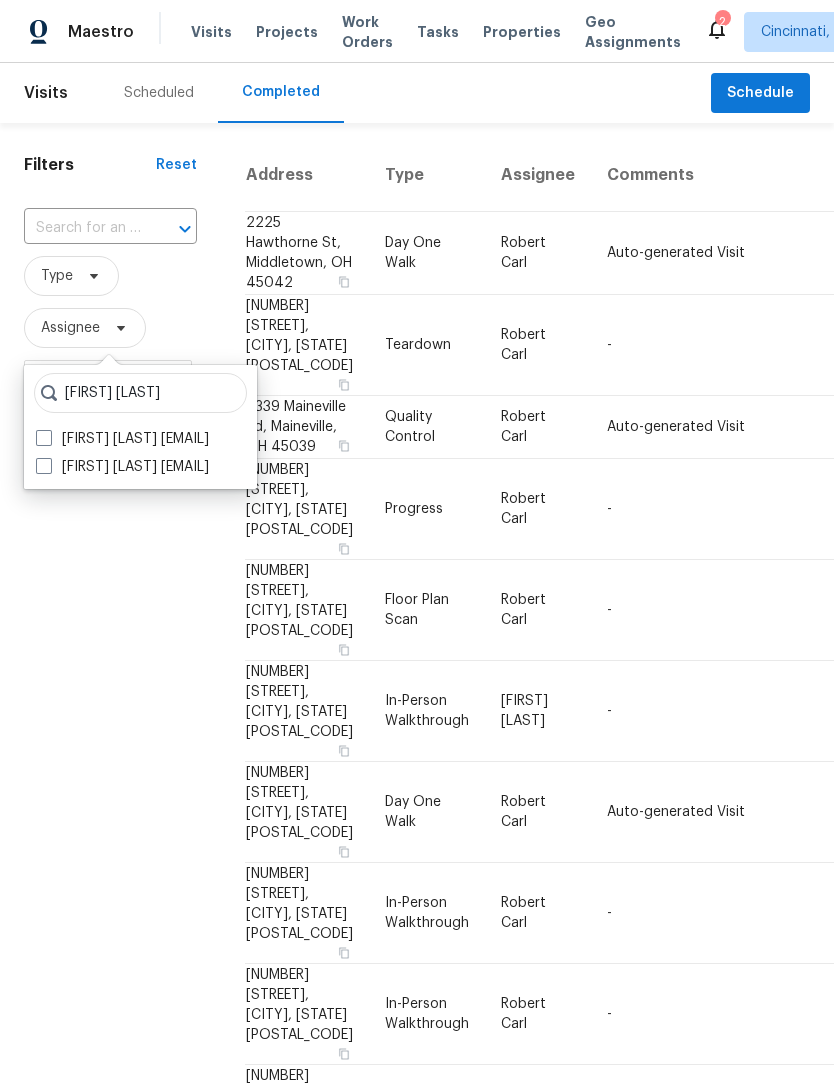 type on "Robert carl" 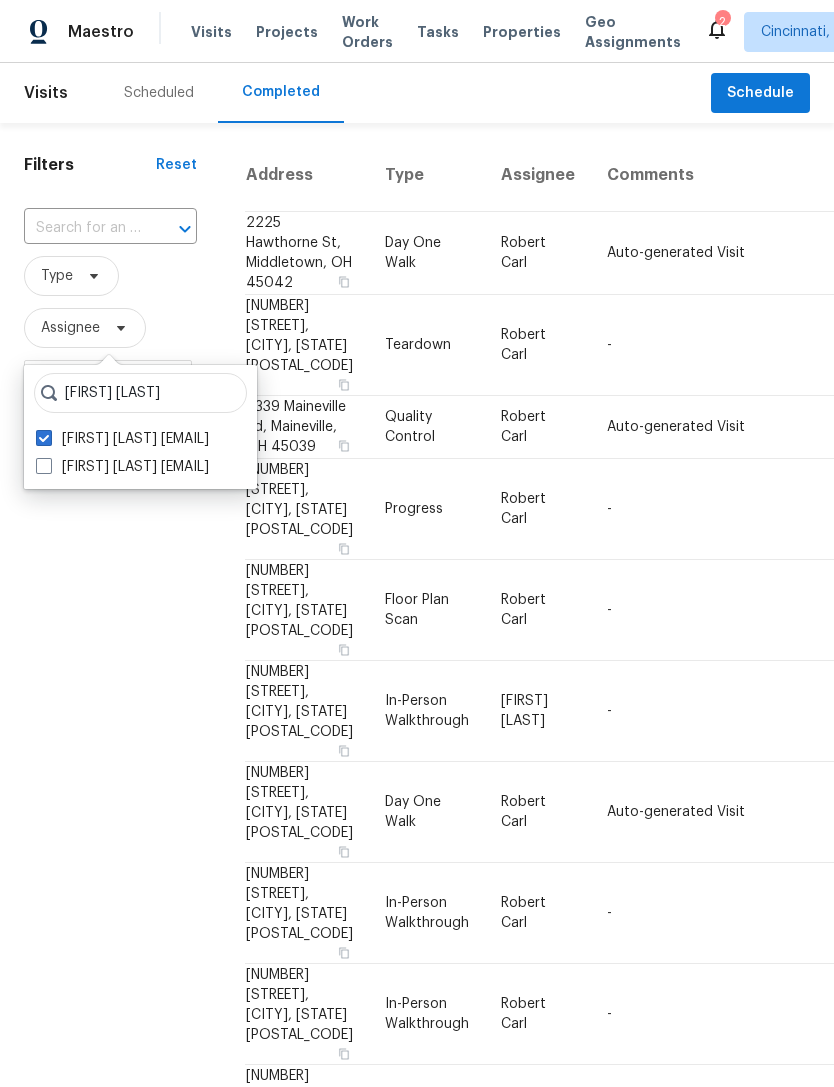 checkbox on "true" 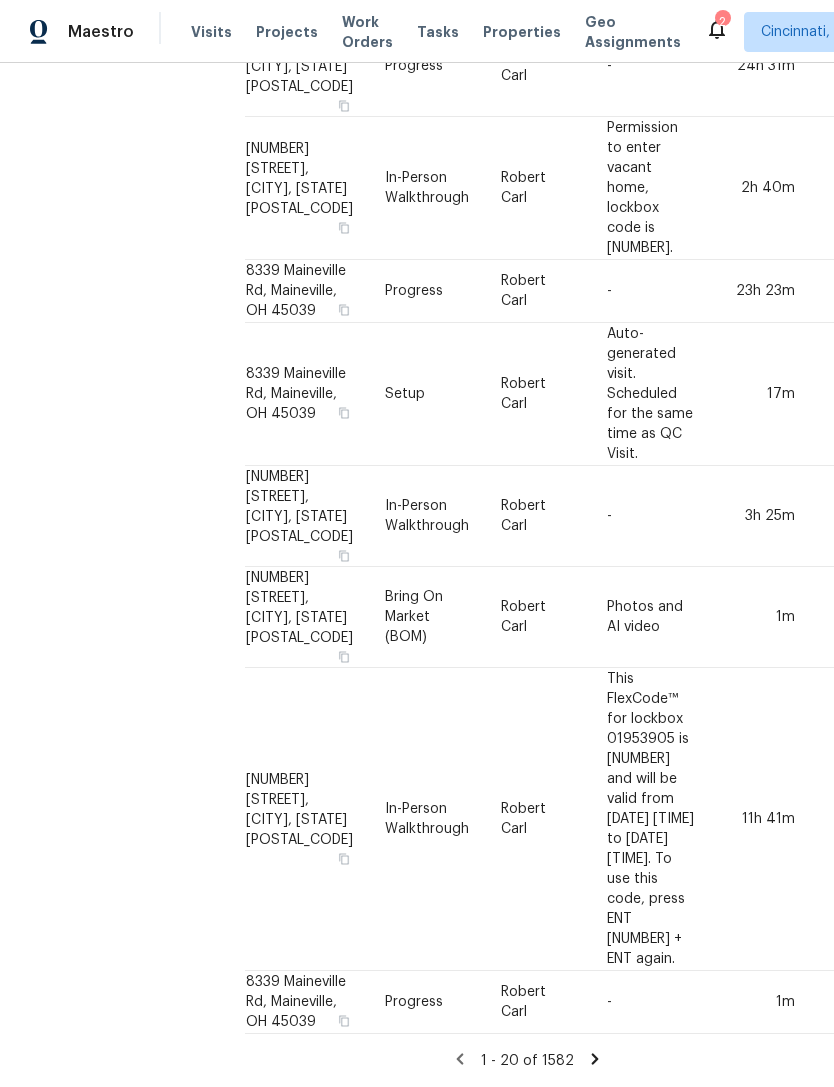 scroll, scrollTop: 1586, scrollLeft: 0, axis: vertical 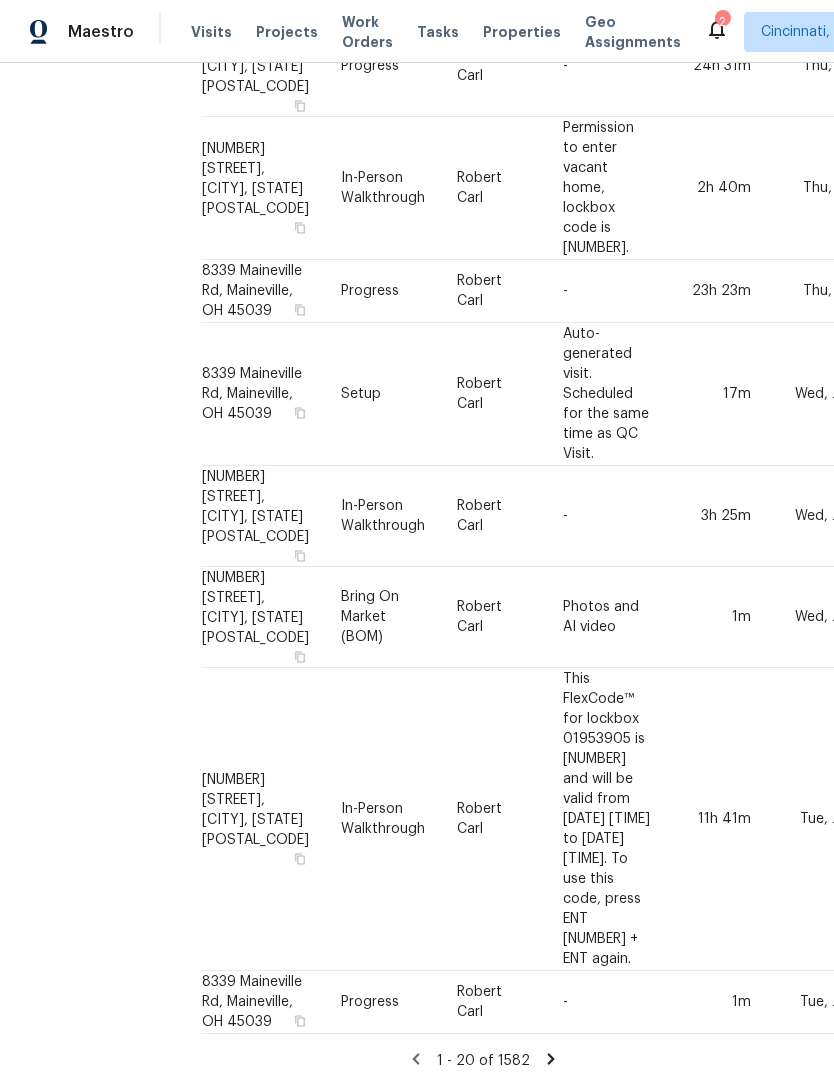 click 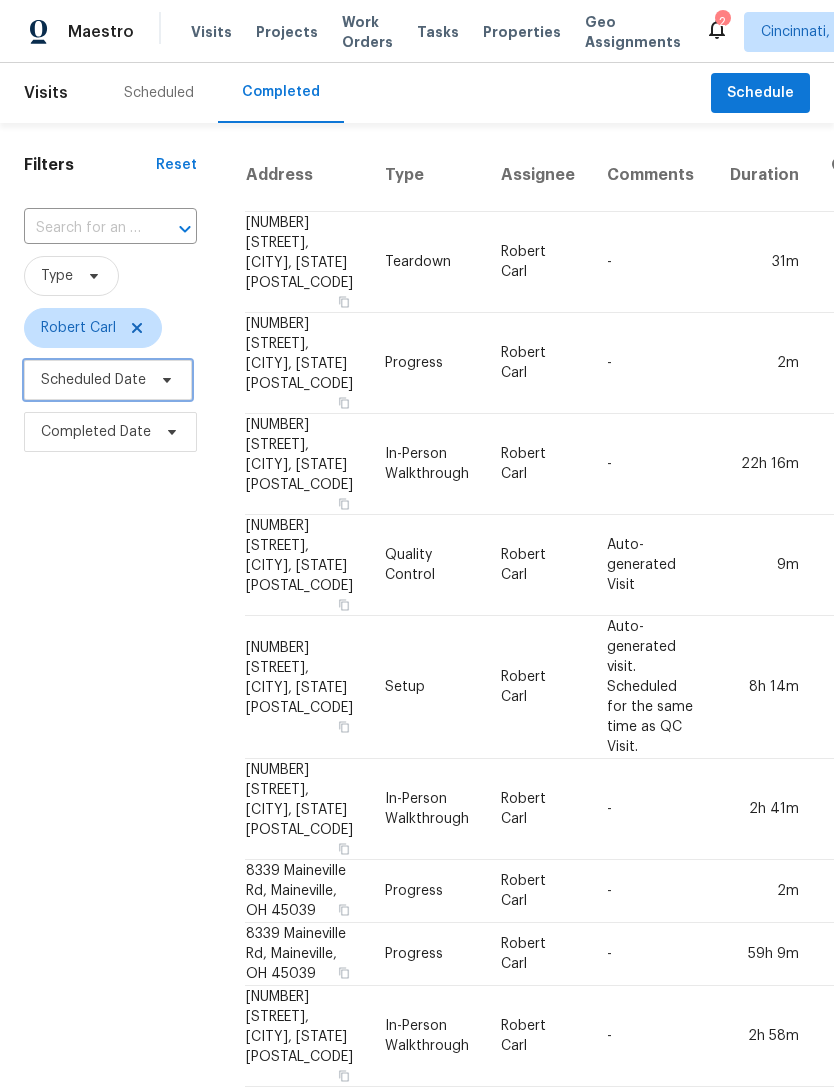 click on "Scheduled Date" at bounding box center [108, 380] 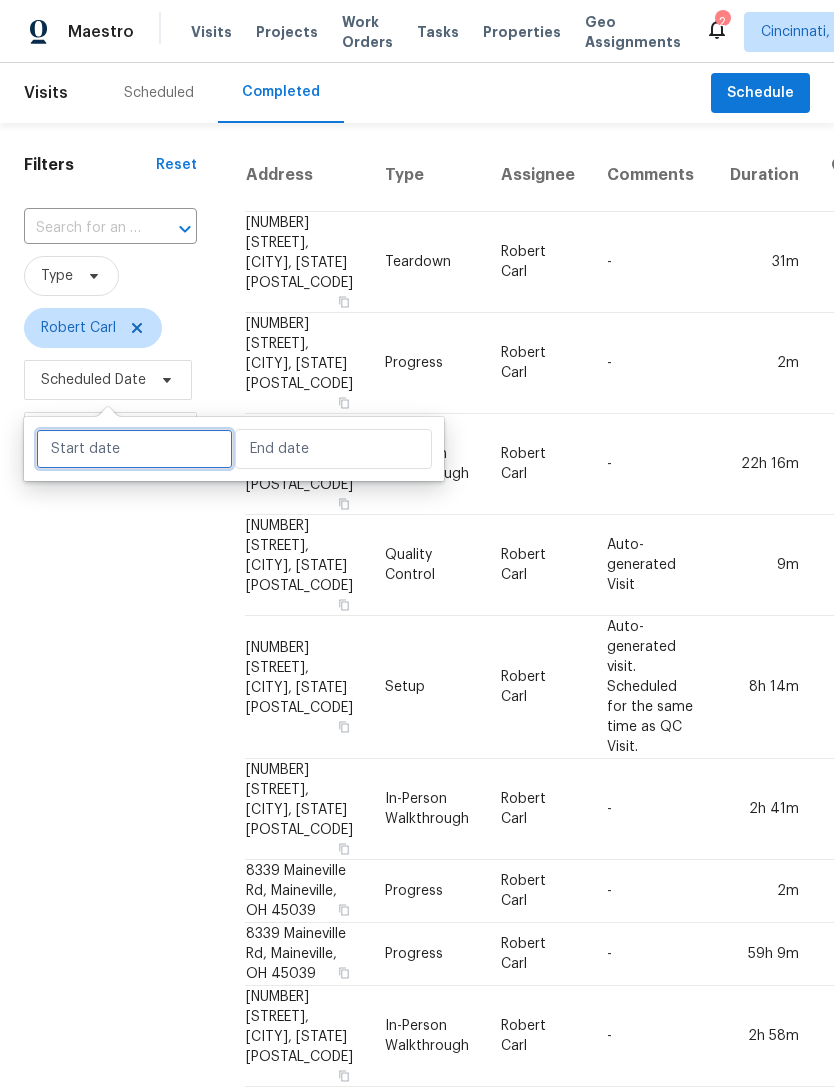 click at bounding box center (134, 449) 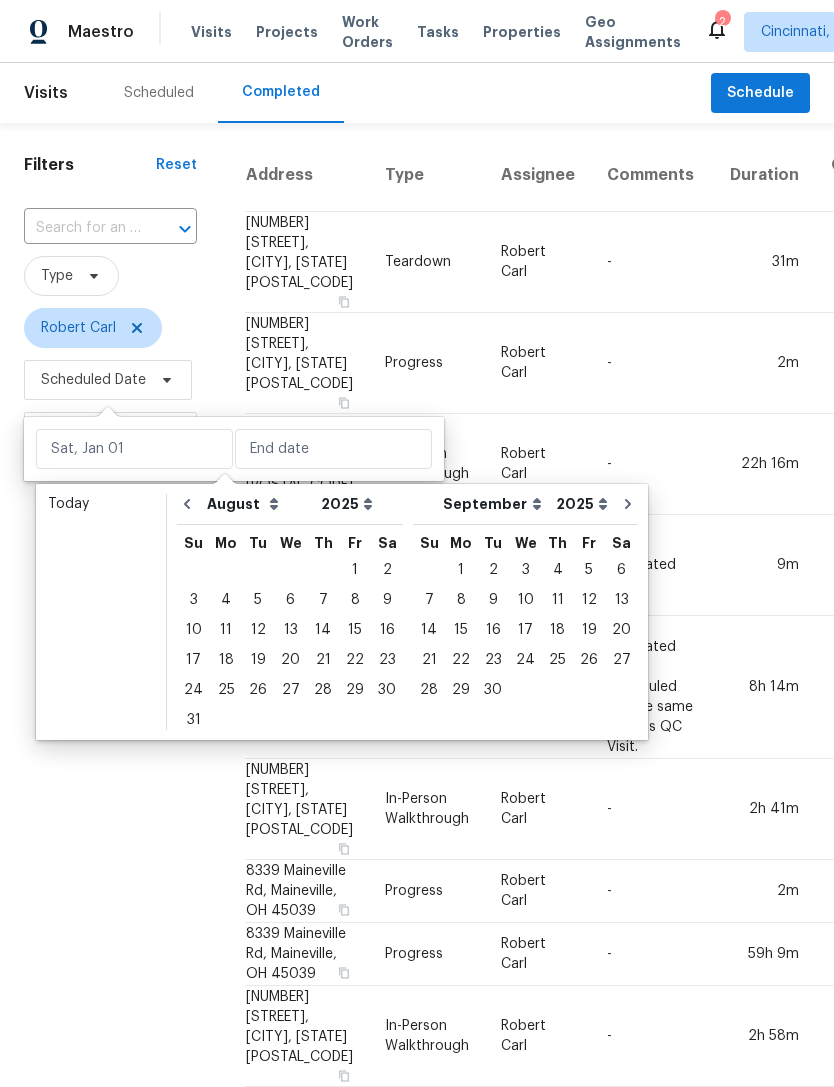 click 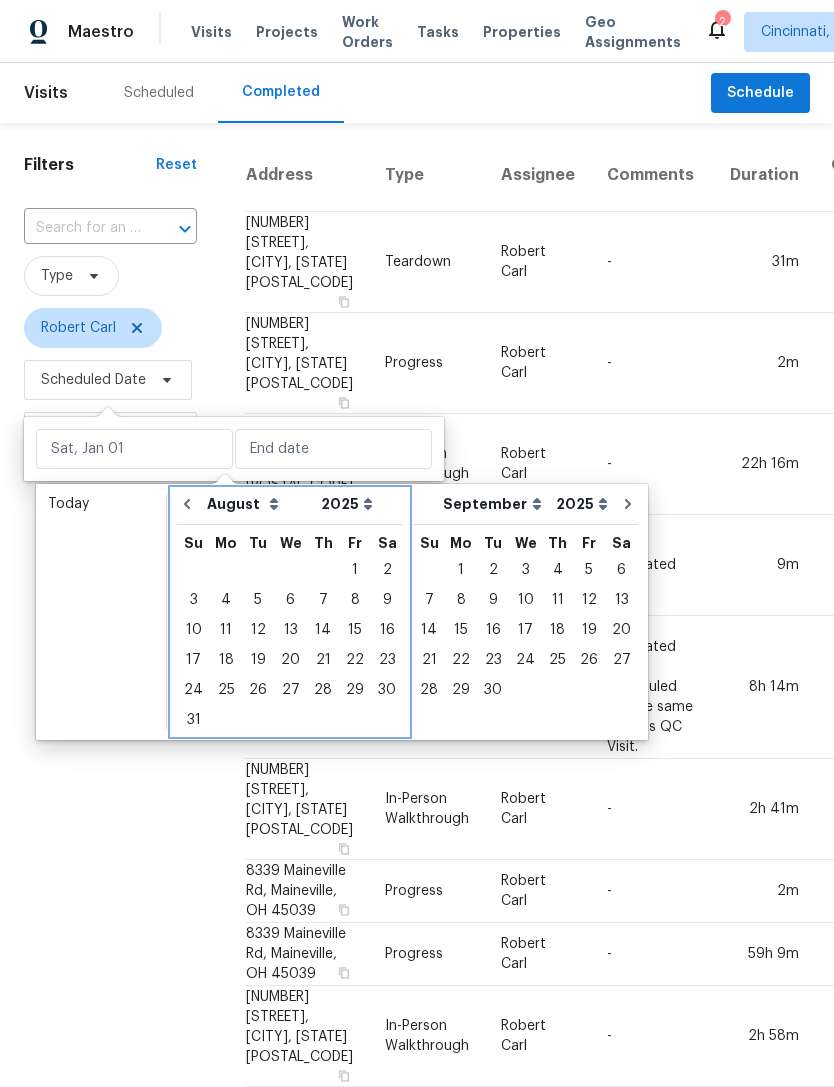 select on "6" 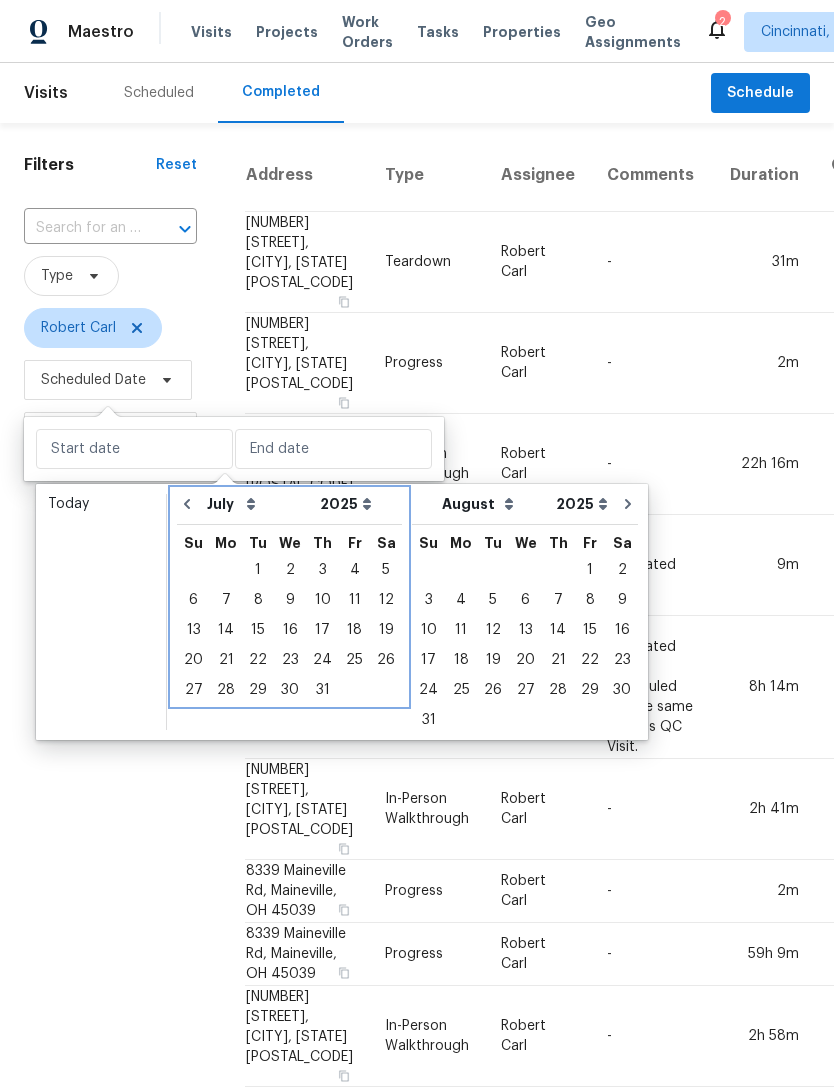 click 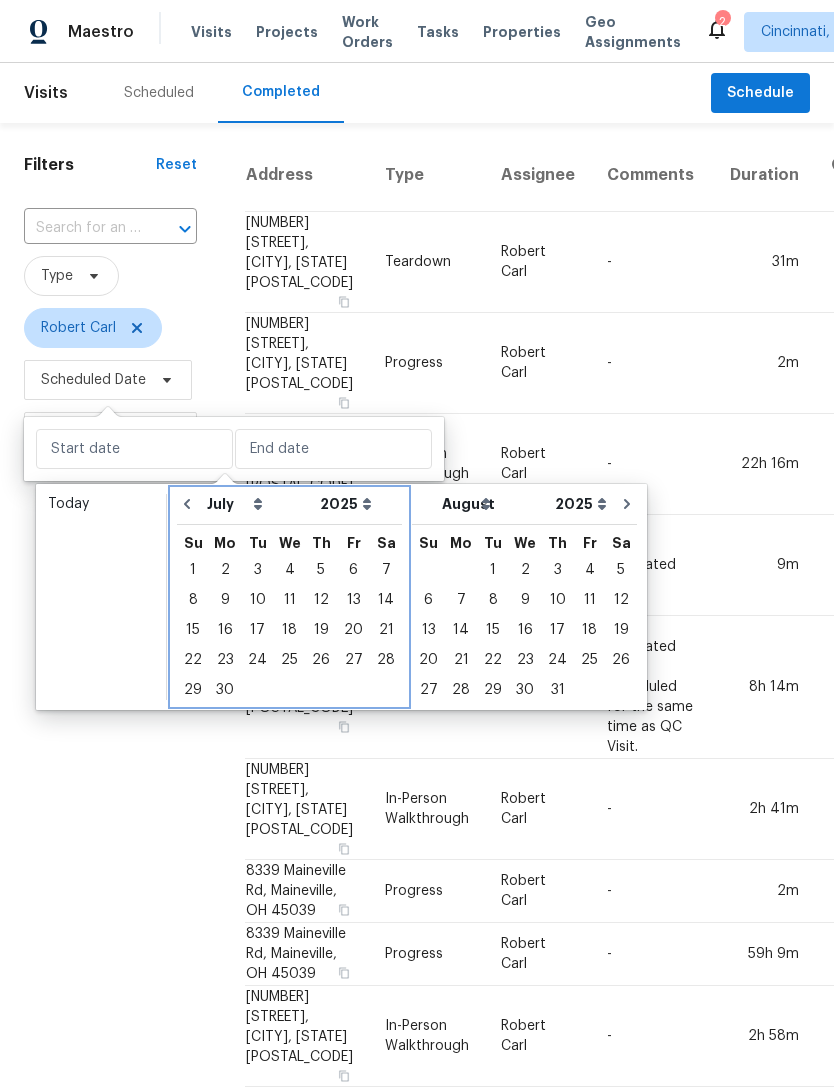 select on "5" 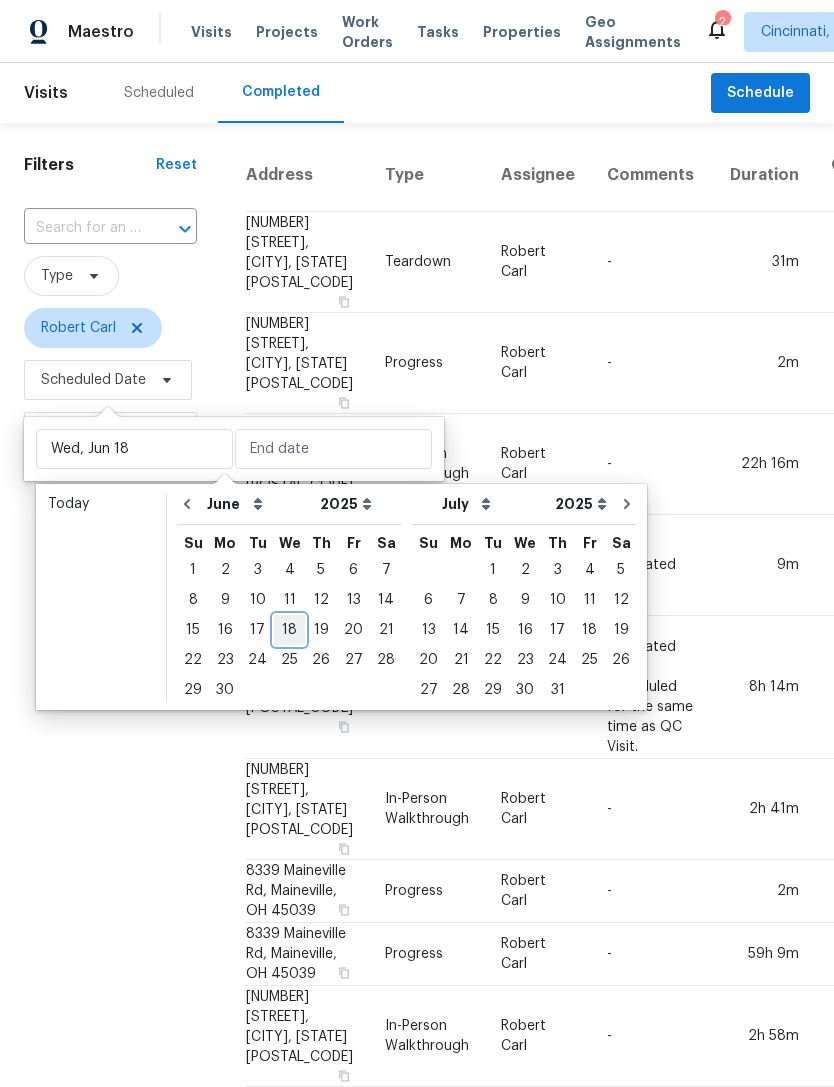 click on "18" at bounding box center (289, 630) 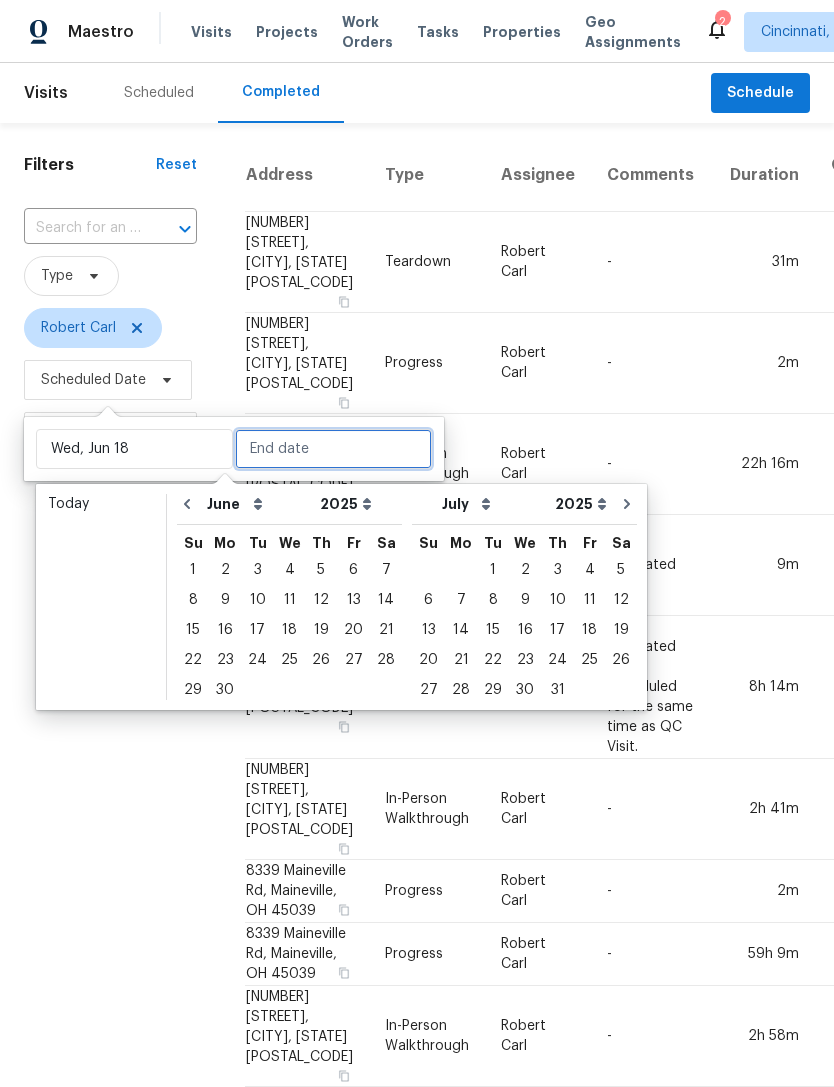 type on "Wed, Jun 18" 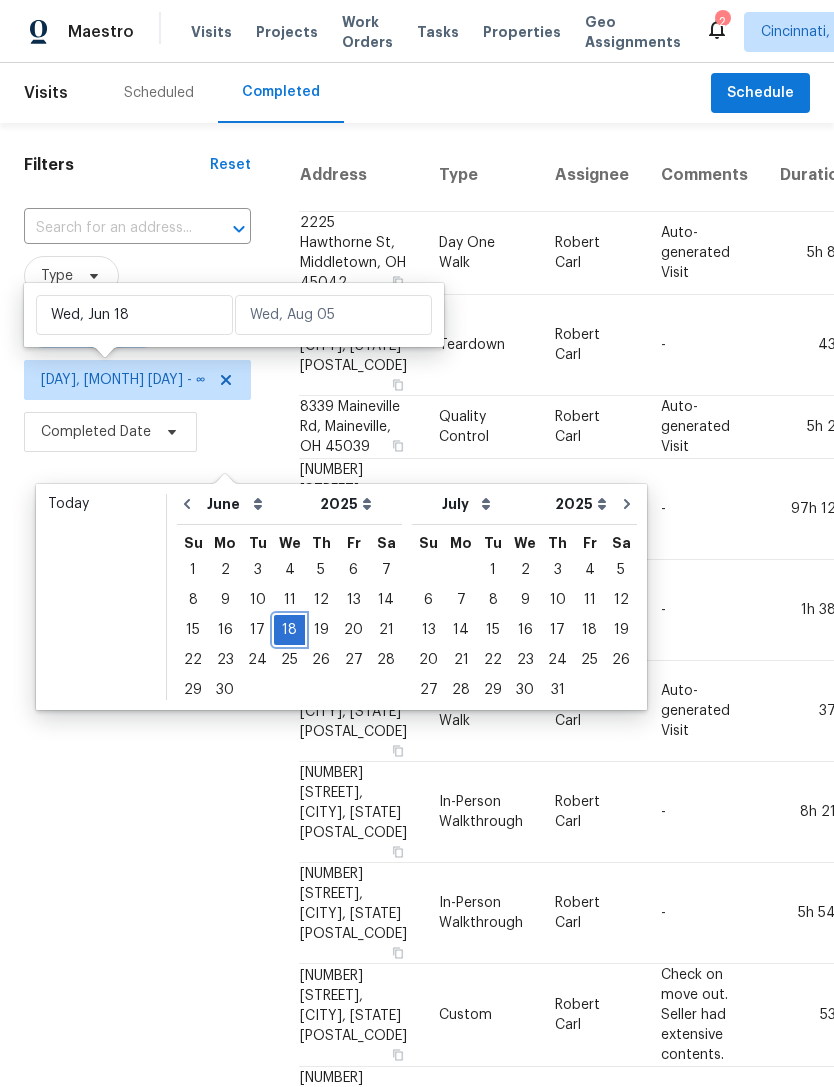 click on "18" at bounding box center [289, 630] 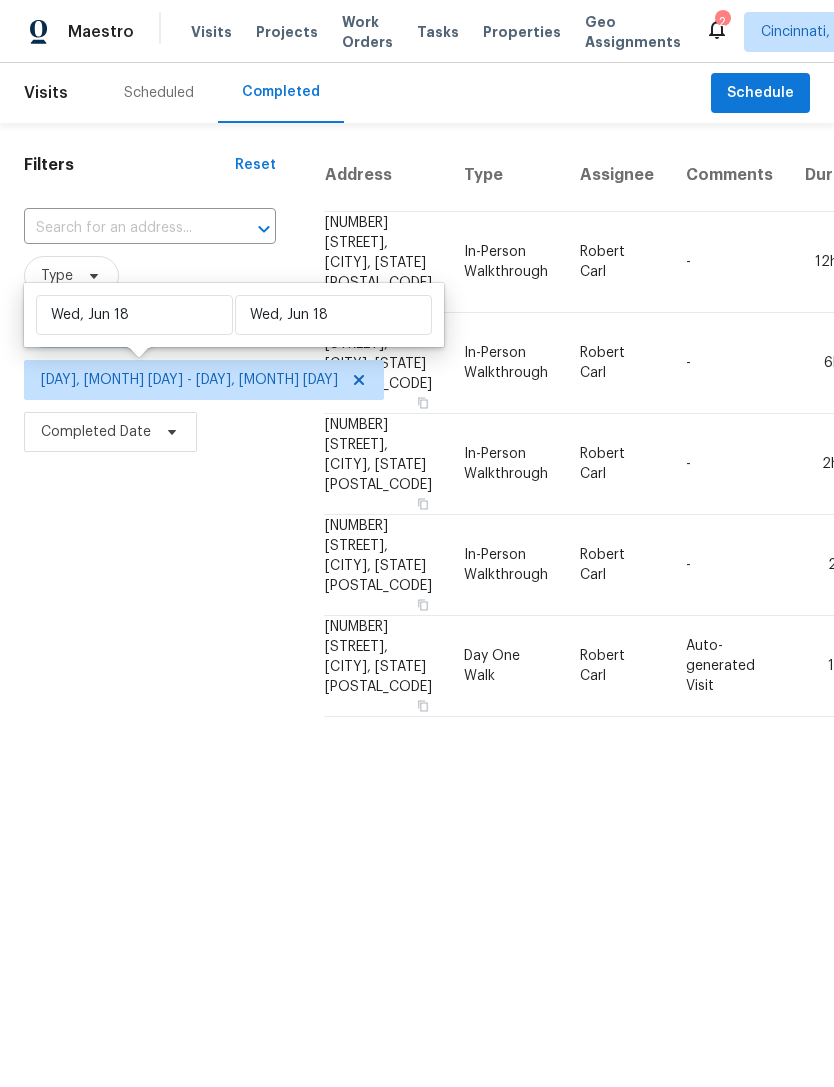 click on "Filters Reset ​ Type Robert Carl Wed, Jun 18 - Wed, Jun 18 Completed Date" at bounding box center (150, 428) 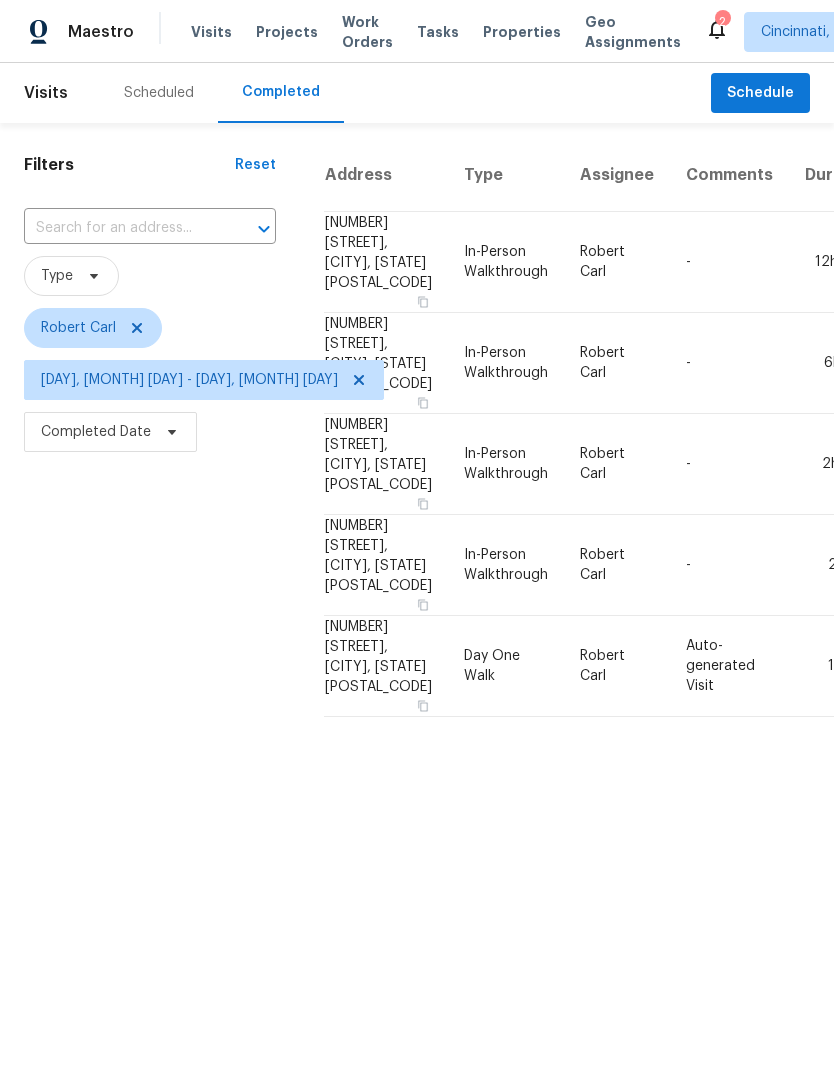 click on "[NUMBER] [STREET], [CITY], [STATE] [POSTAL_CODE]" at bounding box center [386, 464] 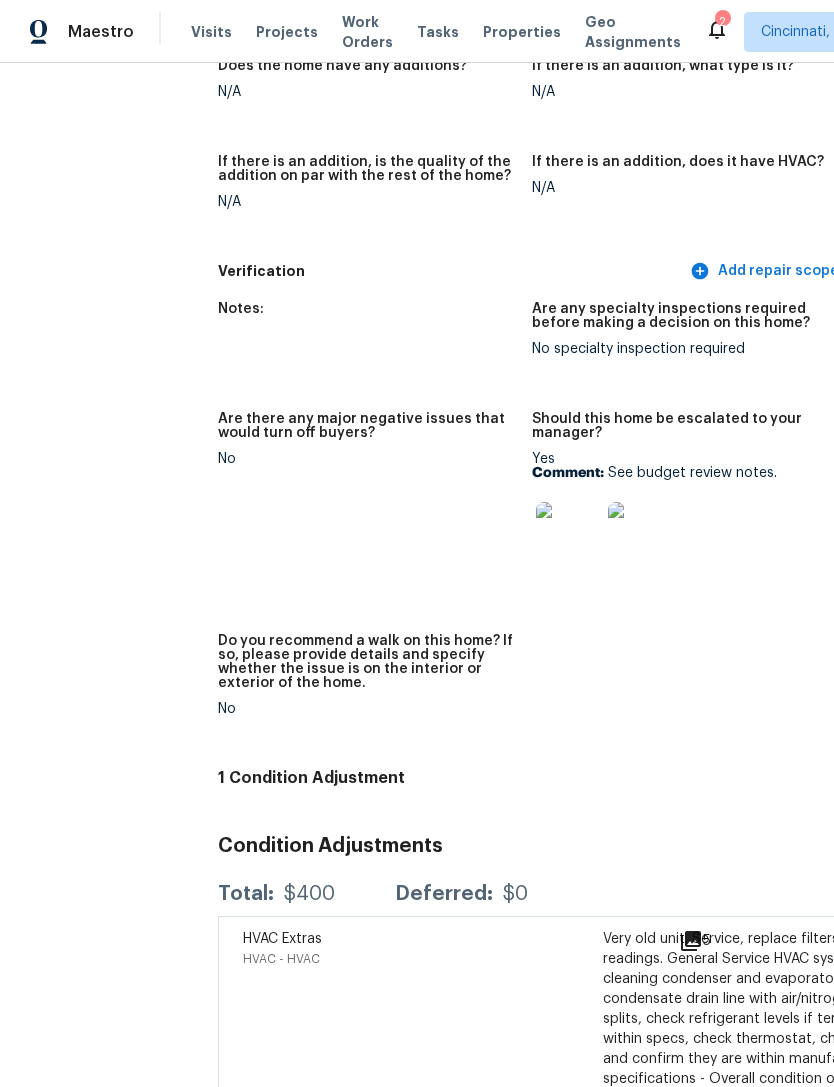 scroll, scrollTop: 5286, scrollLeft: 0, axis: vertical 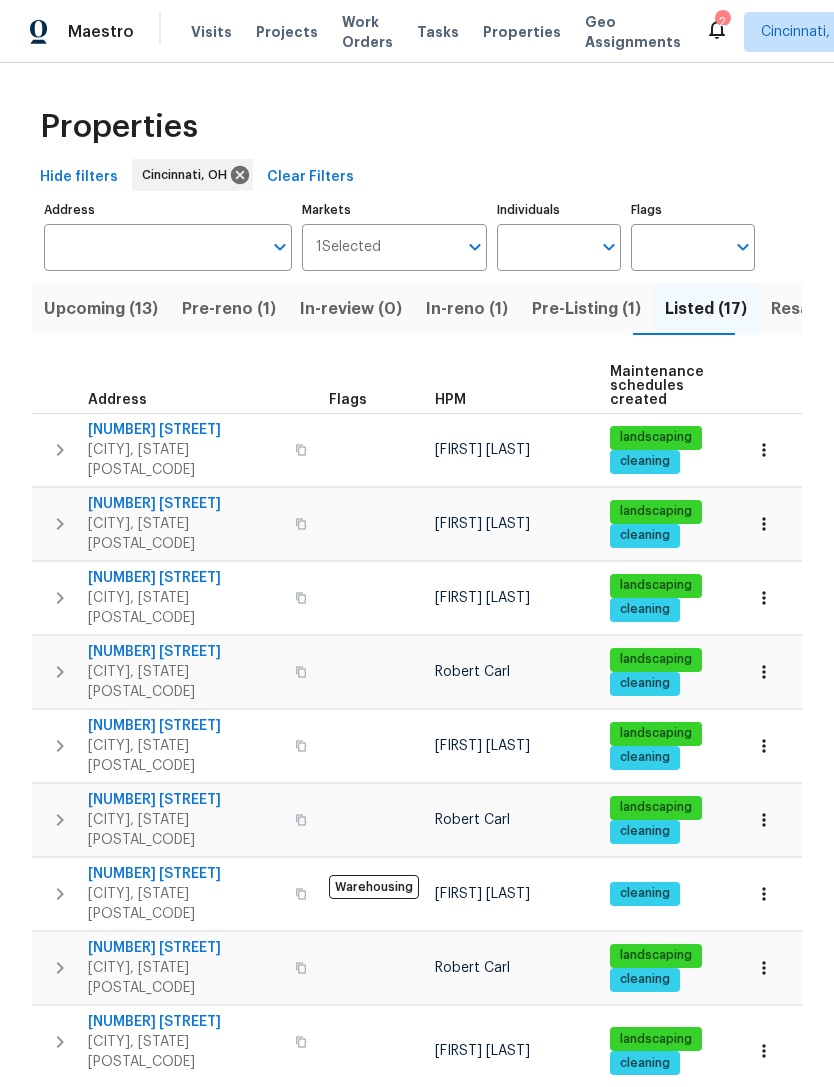 click on "Projects" at bounding box center (287, 32) 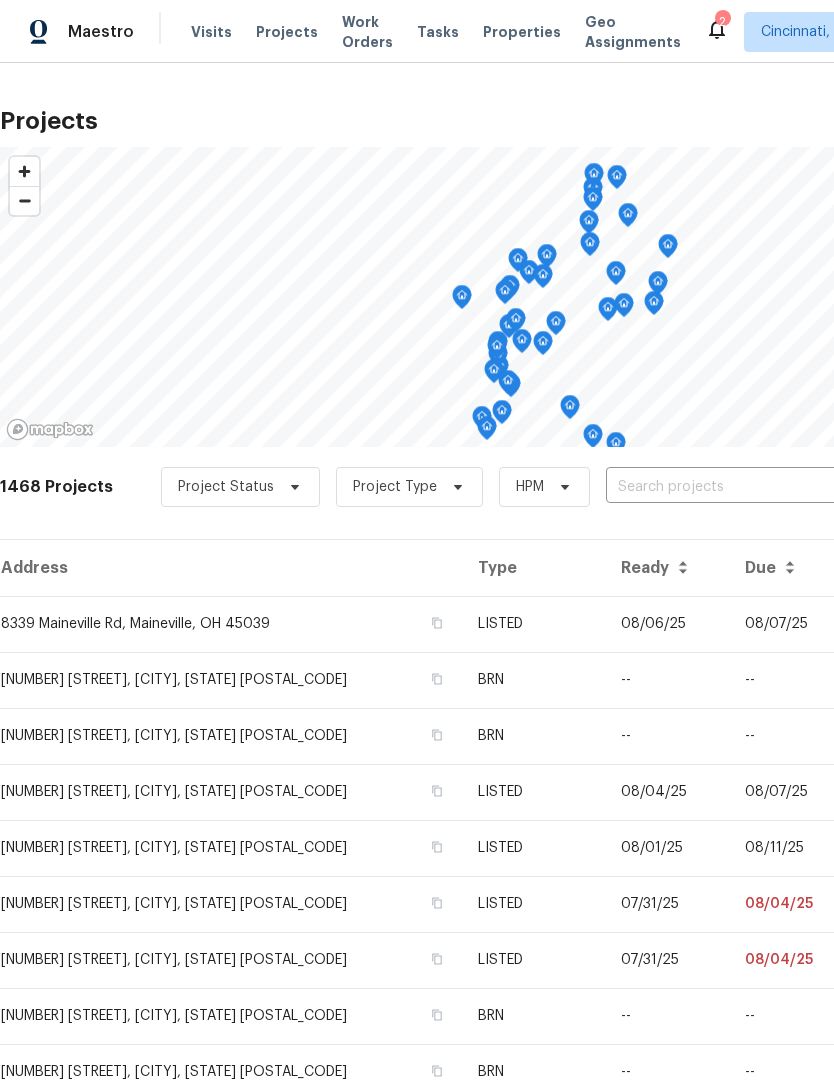 click on "Properties" at bounding box center [522, 32] 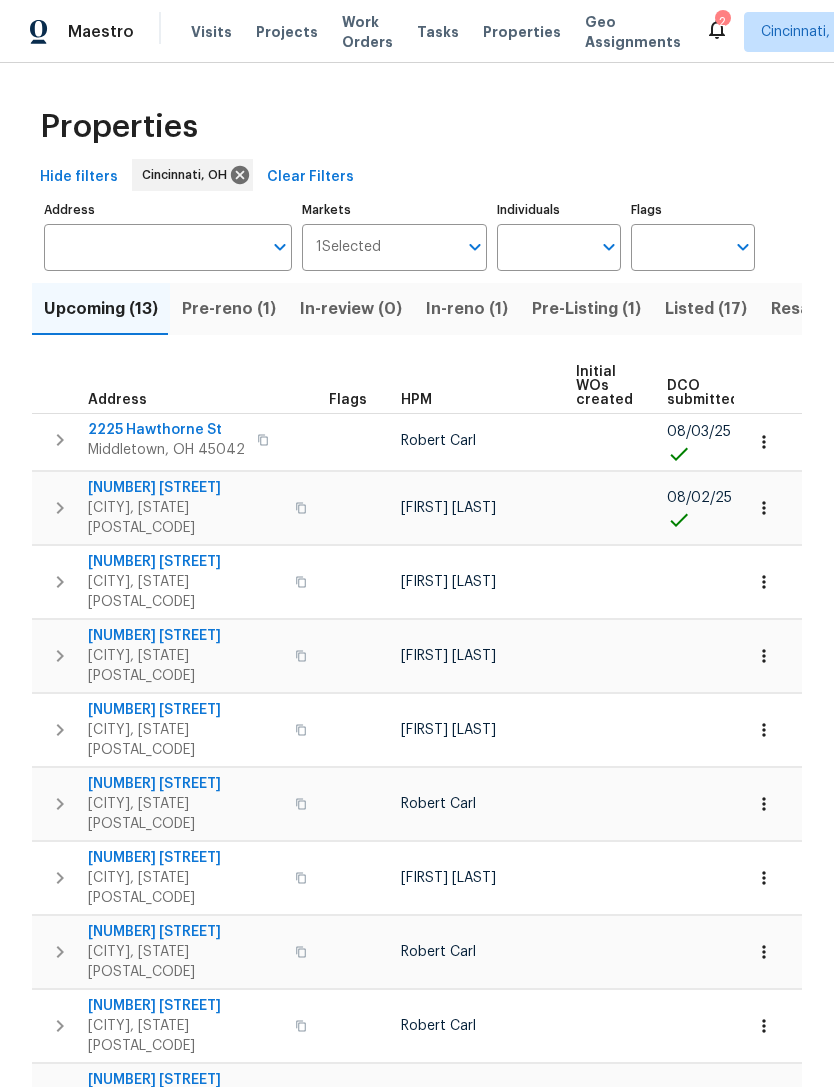 click on "3928 Vineyard Green Dr" at bounding box center (185, 488) 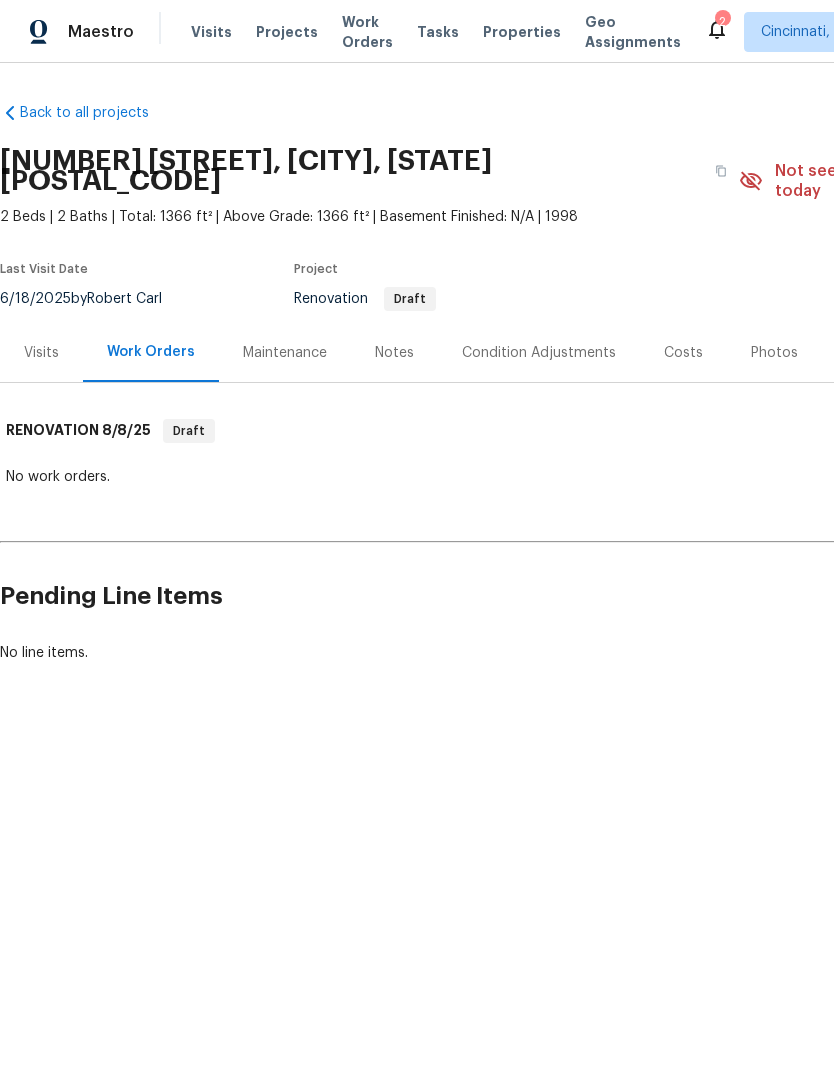 scroll, scrollTop: 0, scrollLeft: 0, axis: both 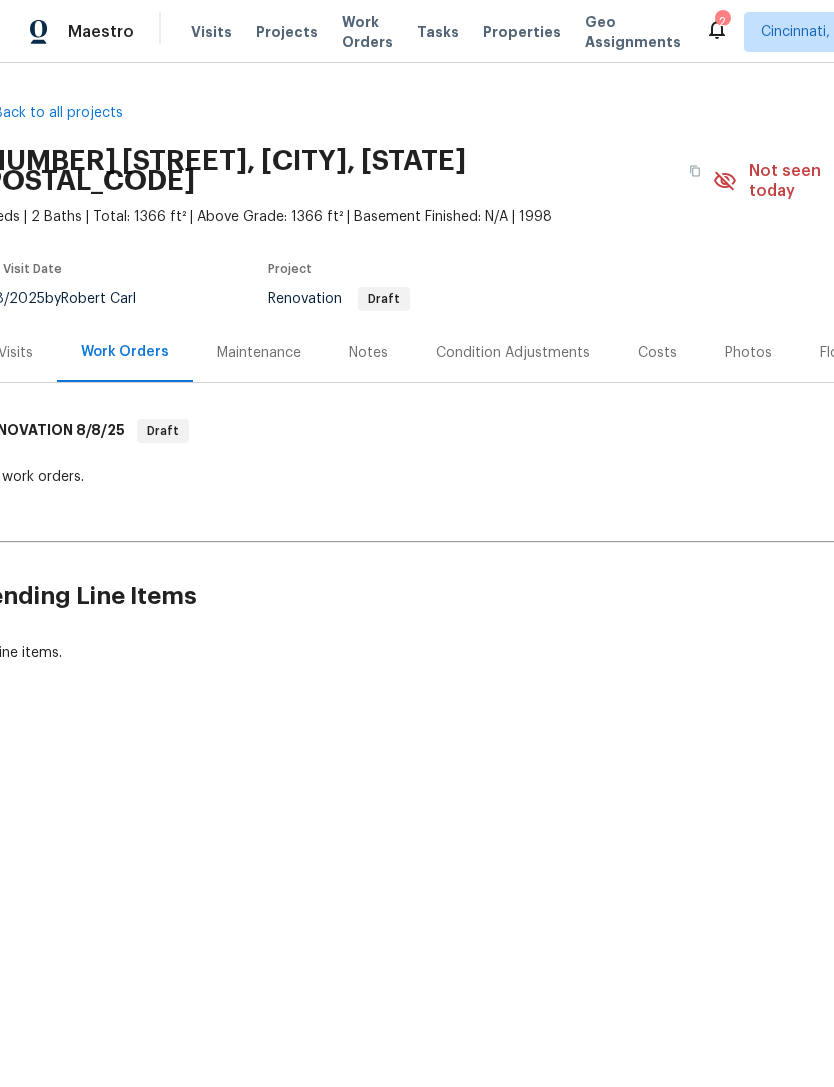 click on "Notes" at bounding box center (368, 353) 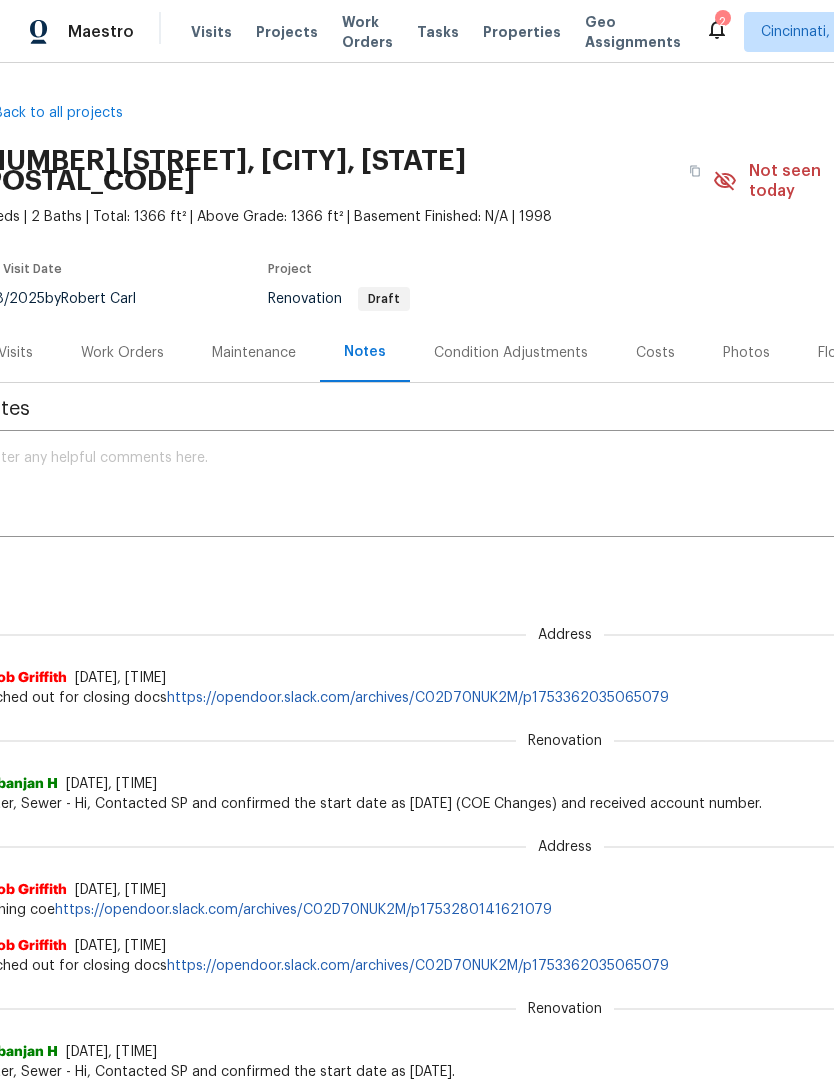 click at bounding box center (539, 486) 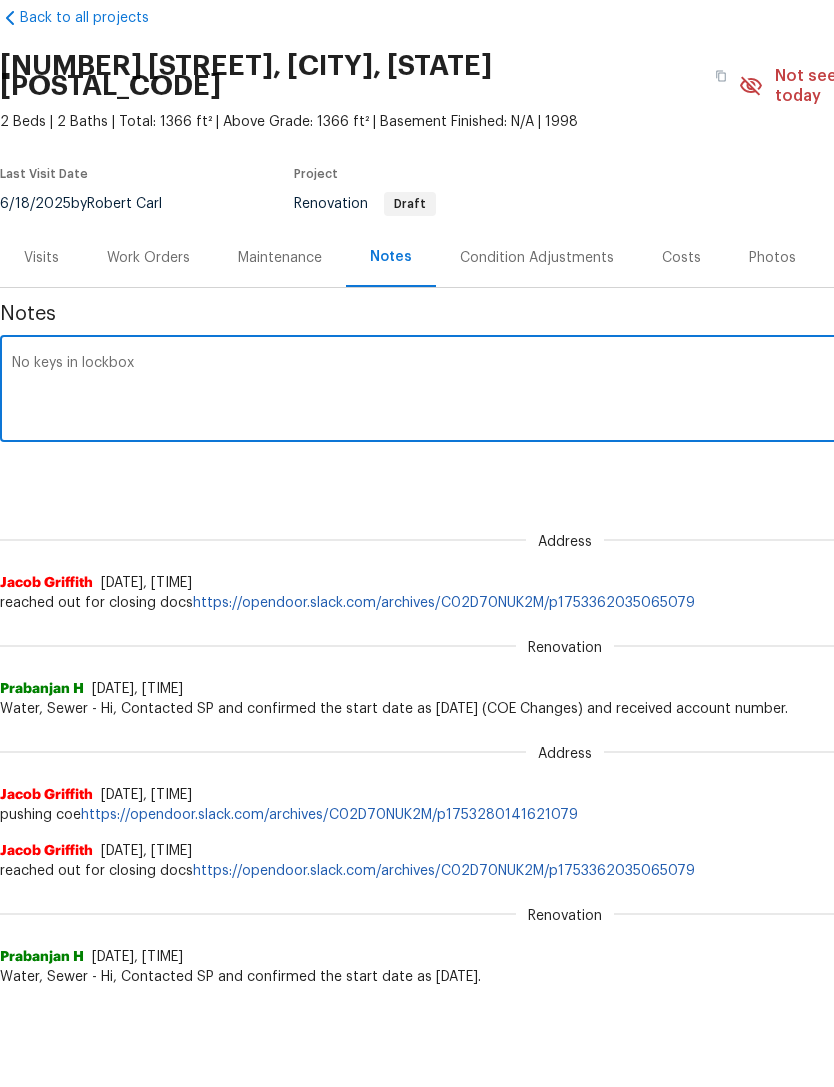 scroll, scrollTop: 0, scrollLeft: 0, axis: both 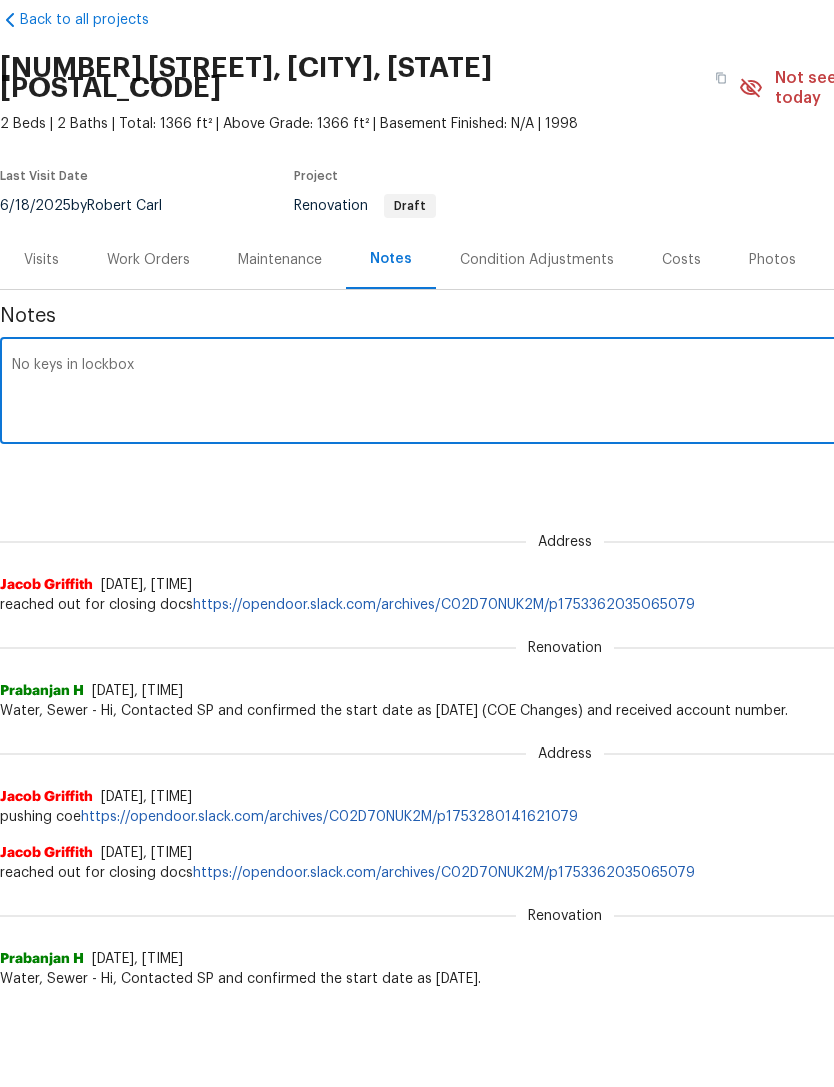 click on "No keys in lockbox" at bounding box center [565, 486] 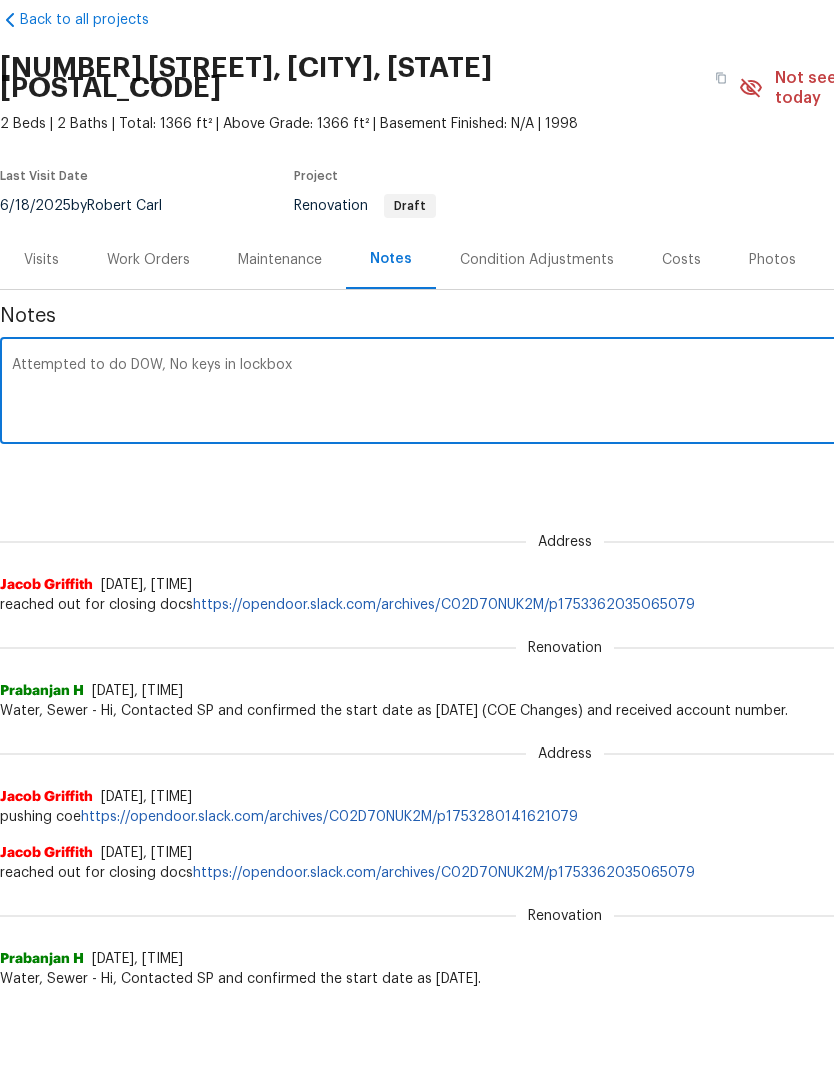click on "Attempted to do D0W, No keys in lockbox" at bounding box center (565, 486) 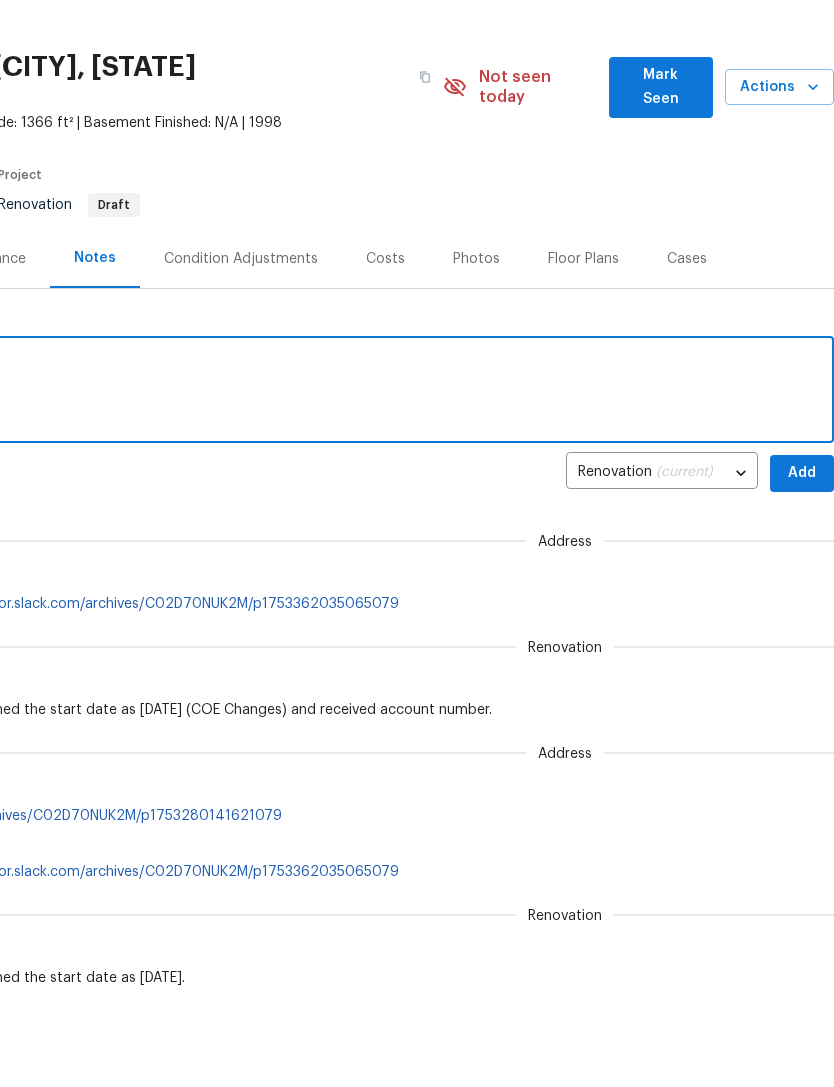 scroll, scrollTop: 1, scrollLeft: 296, axis: both 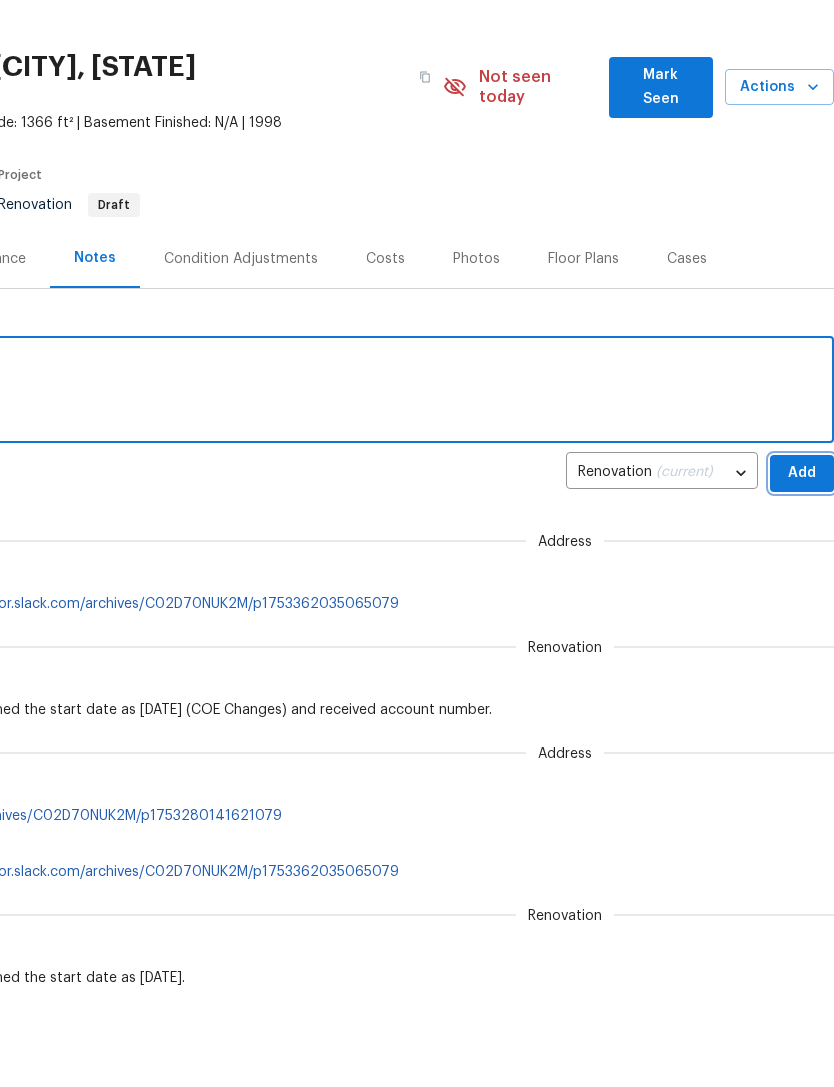 click on "Add" at bounding box center [802, 566] 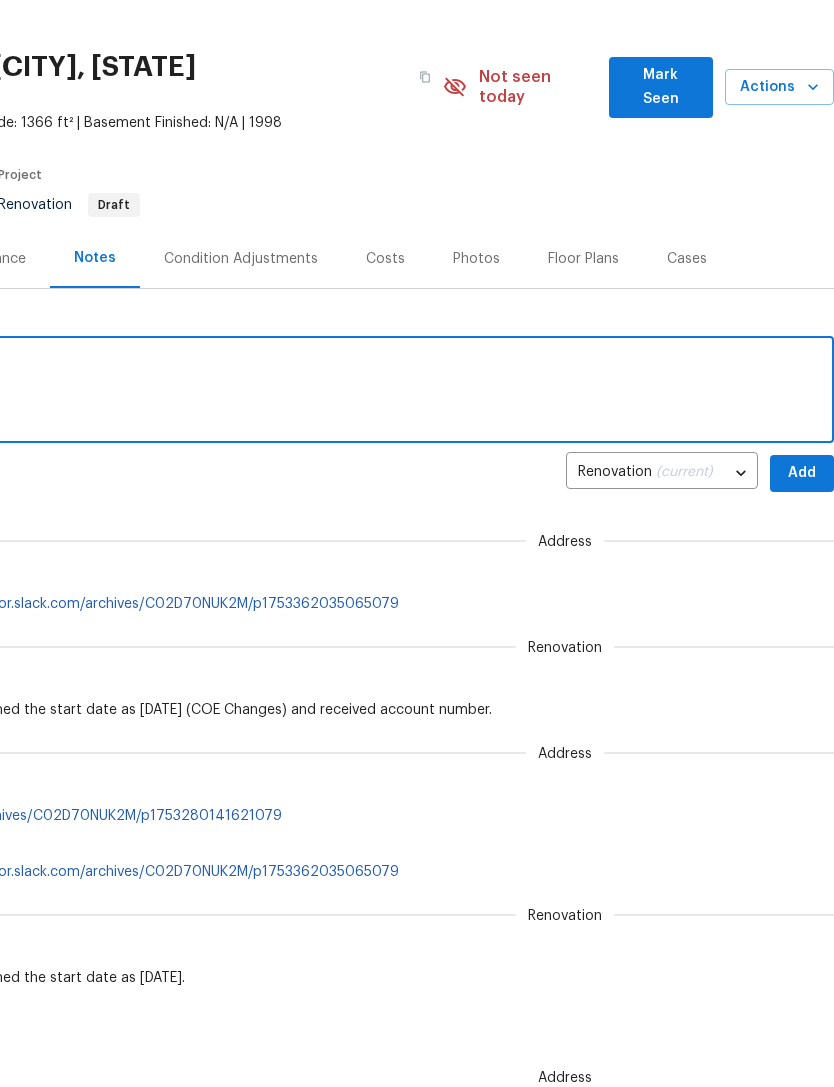 scroll, scrollTop: 93, scrollLeft: 0, axis: vertical 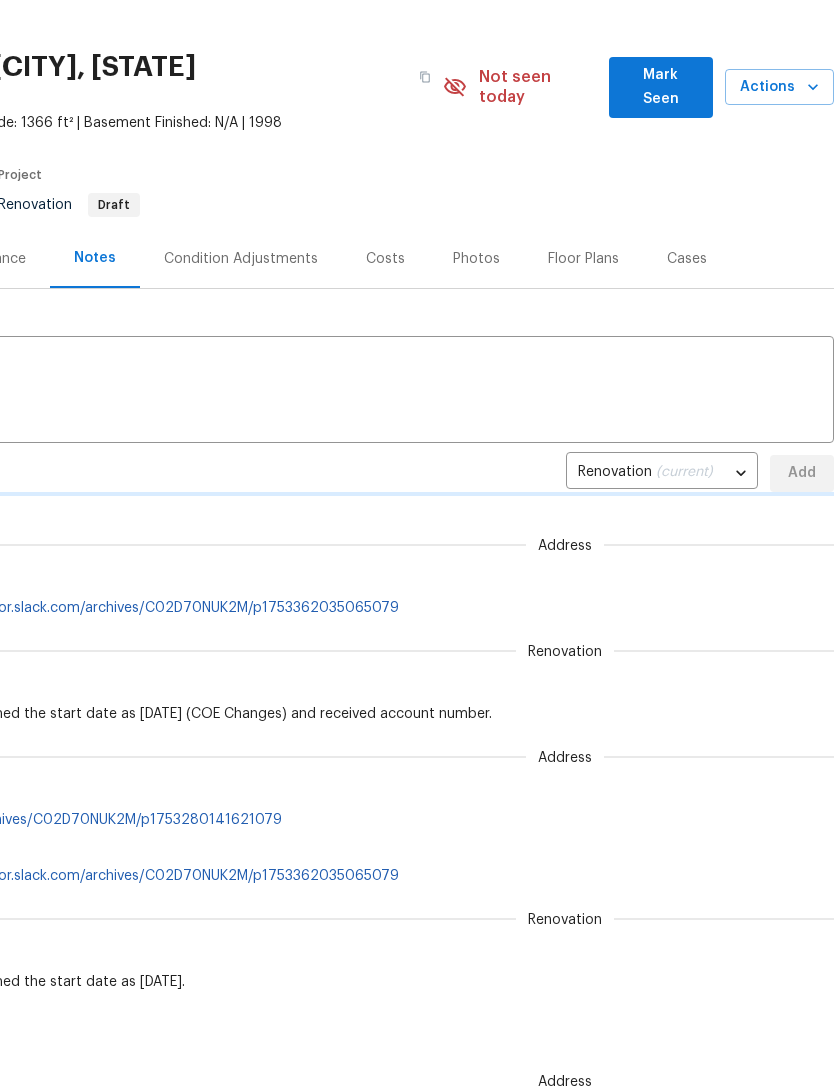 type 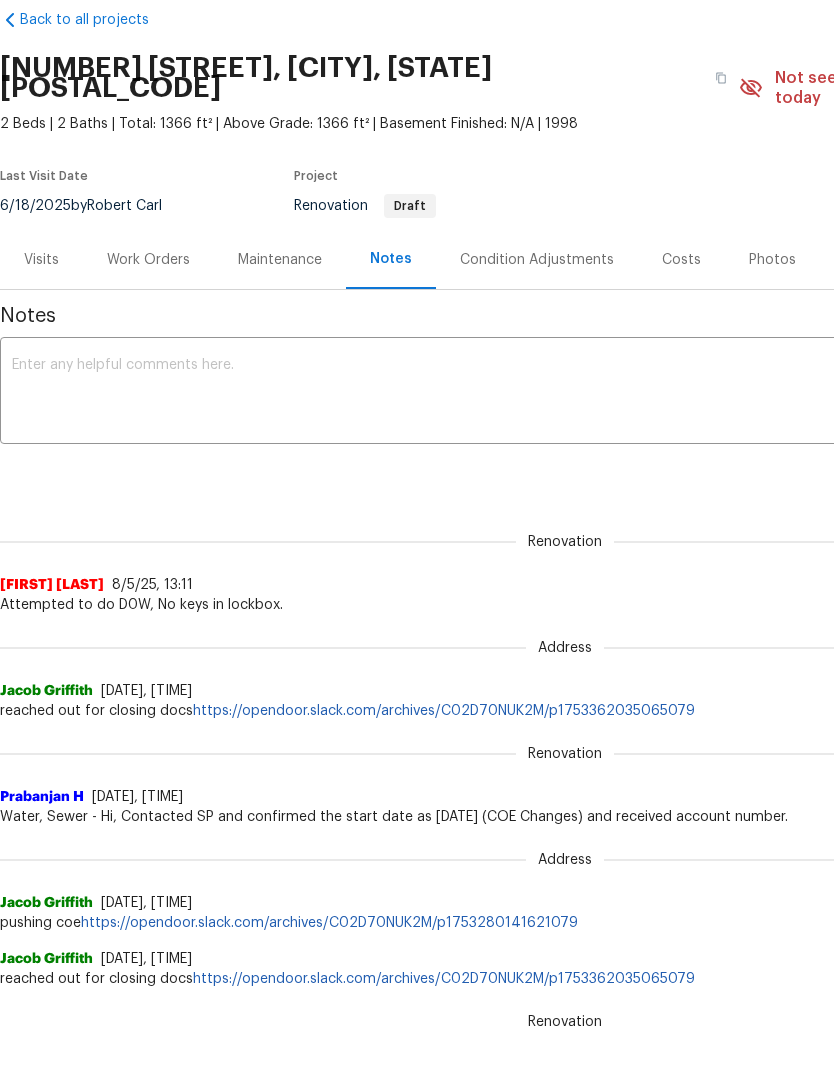 scroll, scrollTop: 0, scrollLeft: 0, axis: both 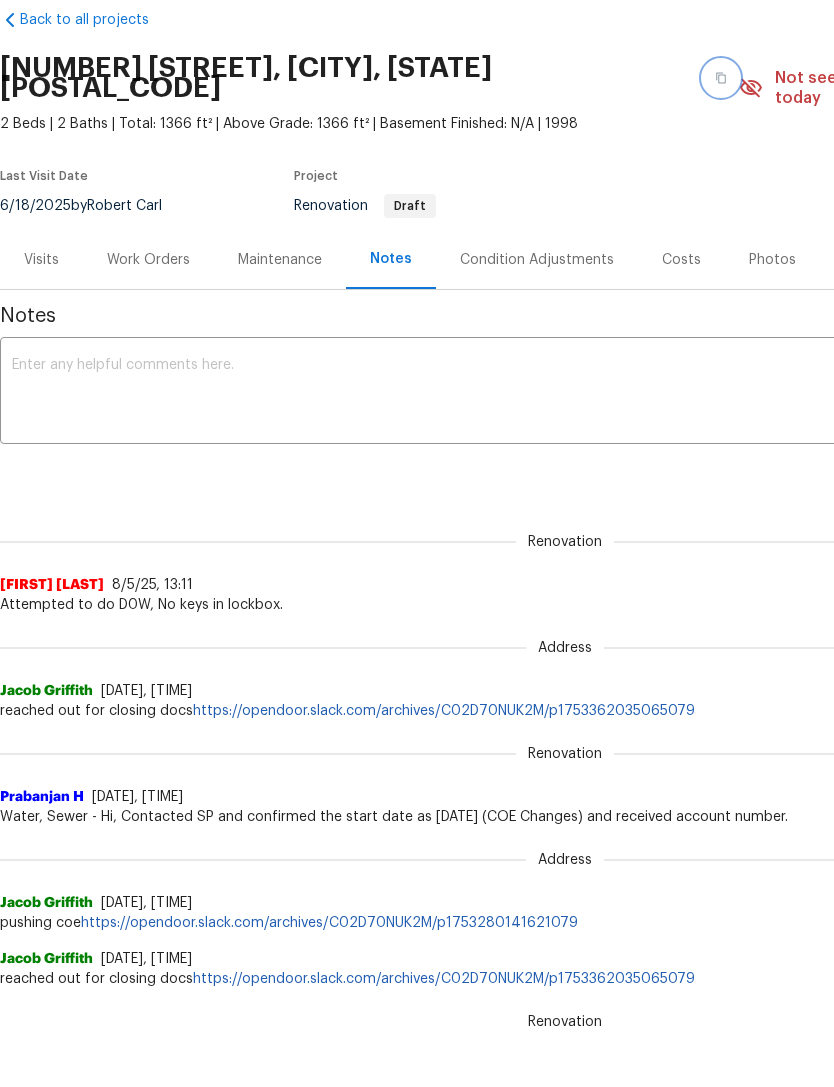 click at bounding box center (721, 78) 